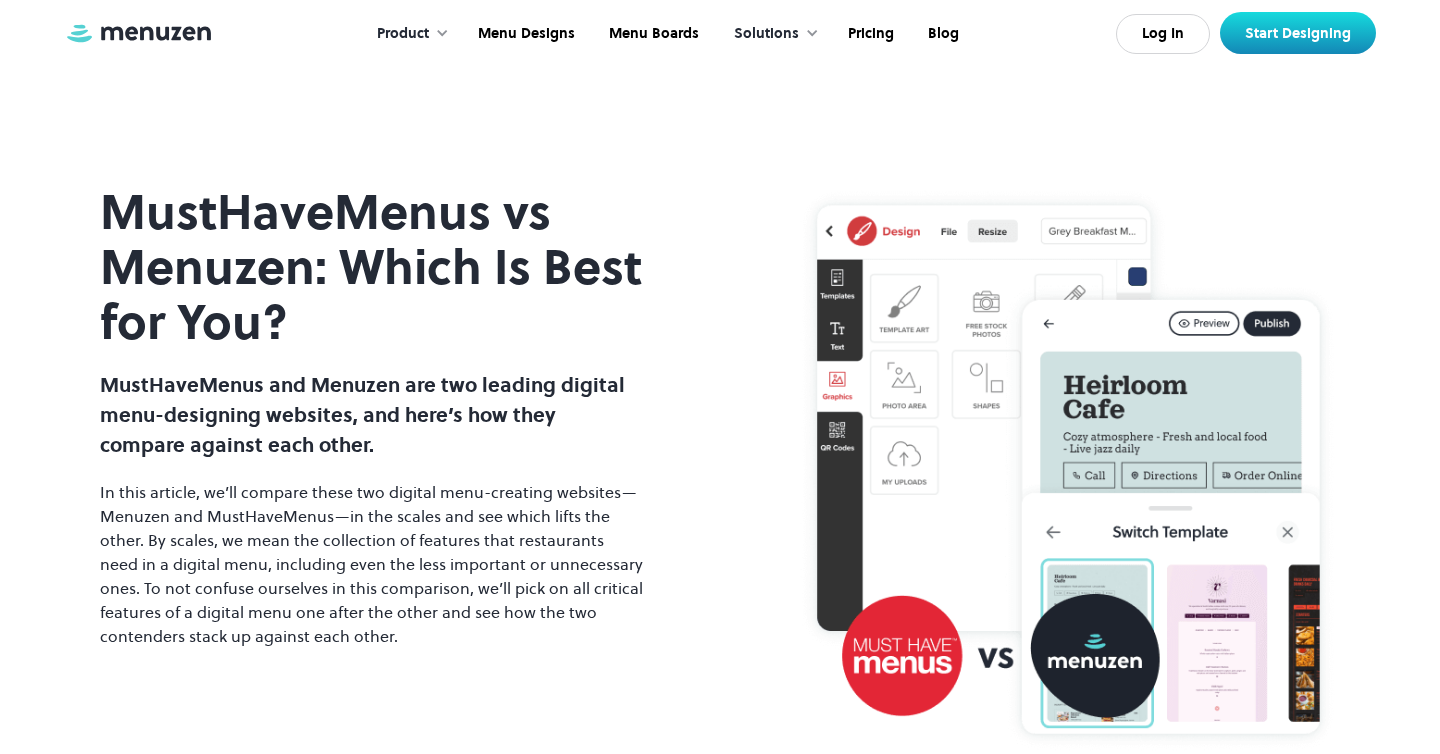 scroll, scrollTop: 0, scrollLeft: 0, axis: both 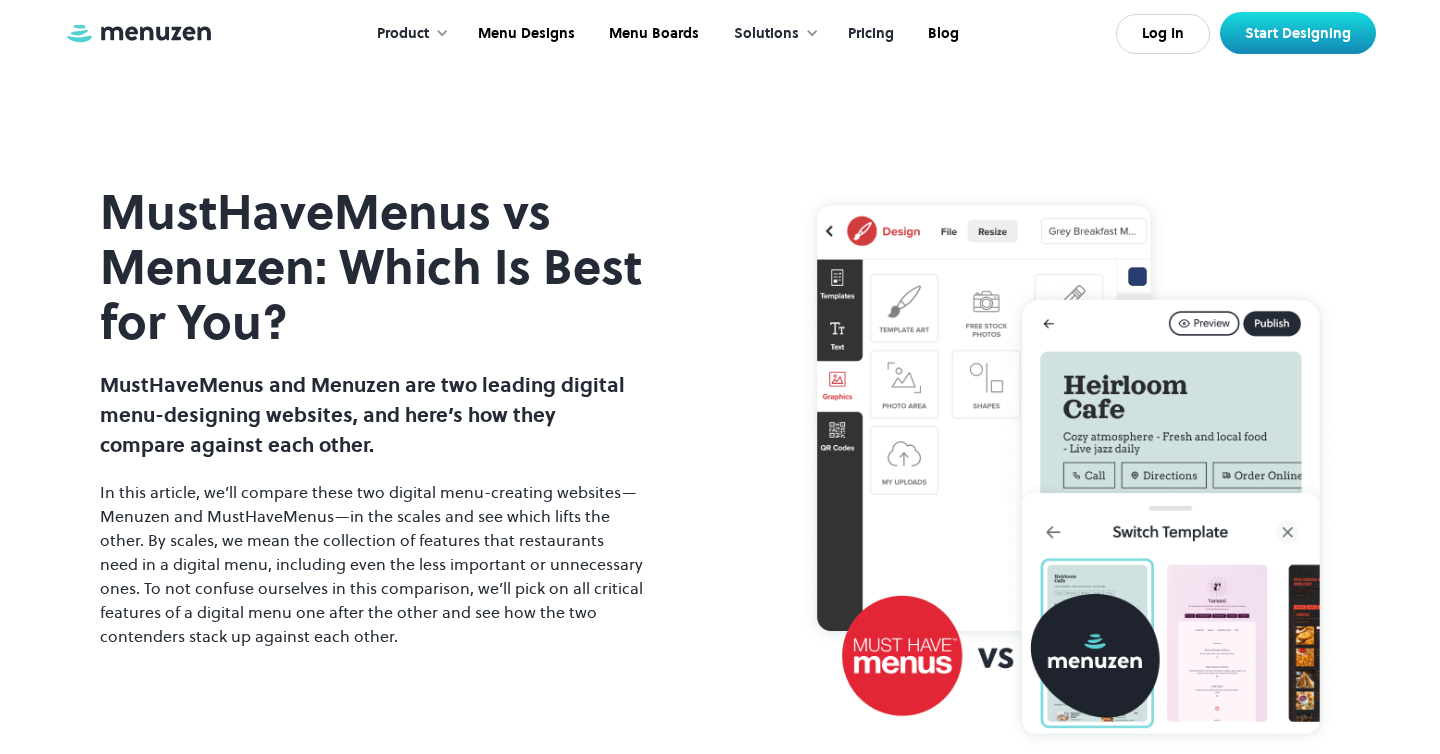 click on "Pricing" at bounding box center (869, 34) 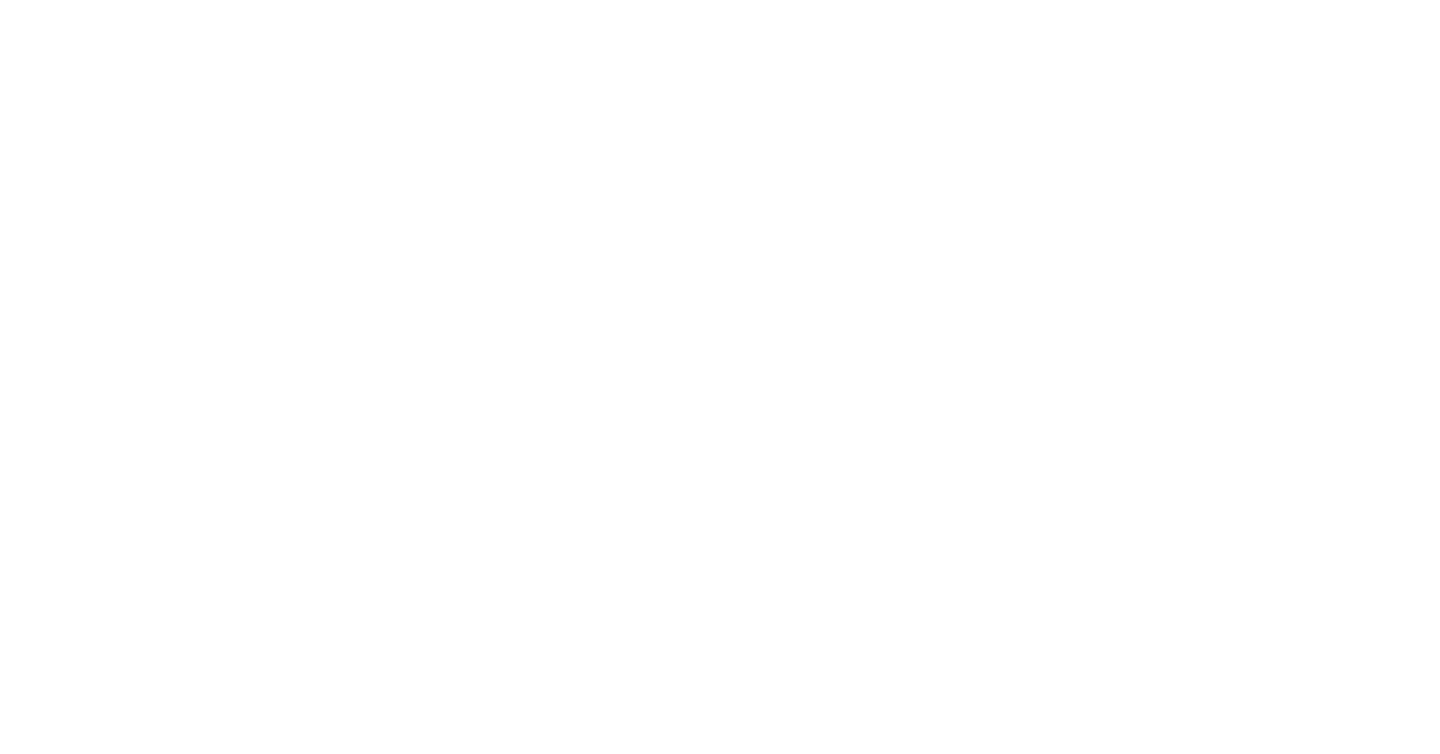 scroll, scrollTop: 0, scrollLeft: 0, axis: both 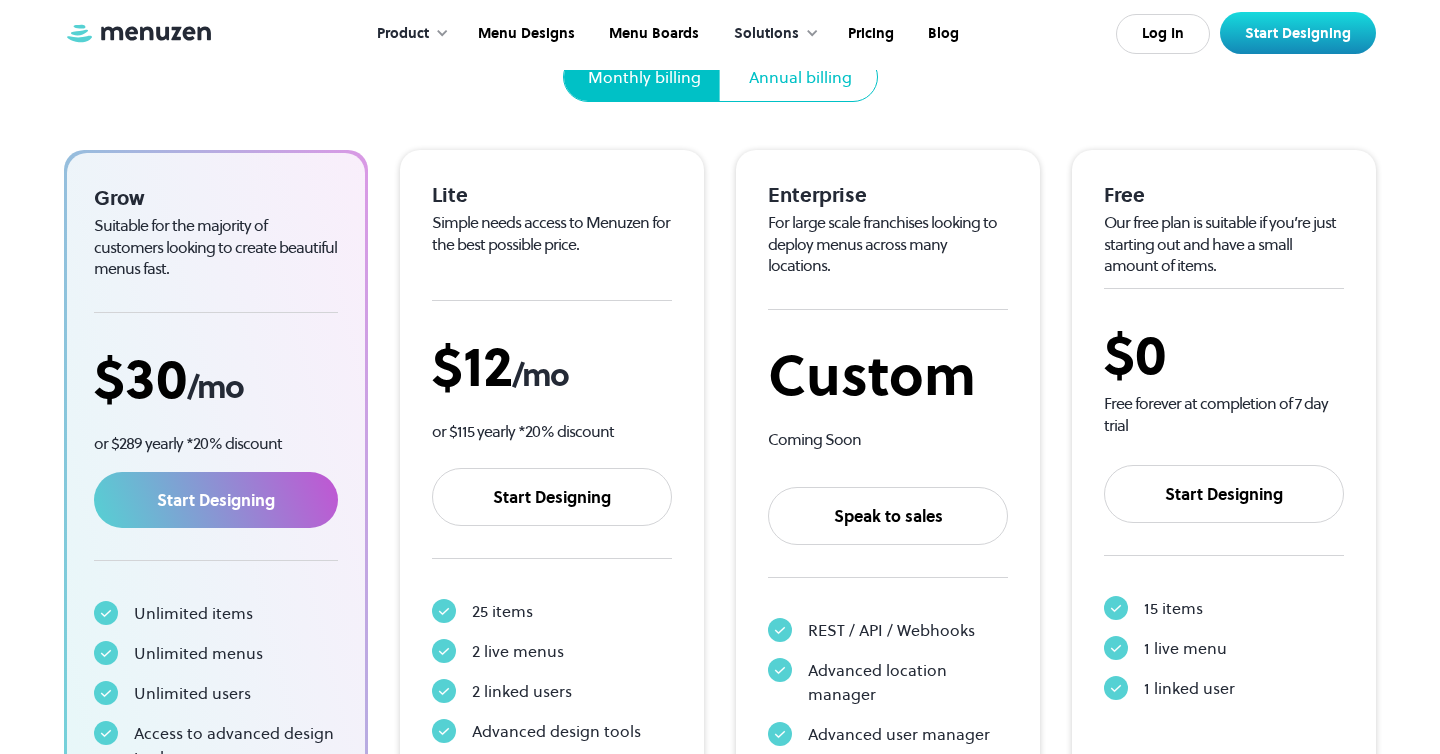 click on "Monthly billing" at bounding box center (644, 77) 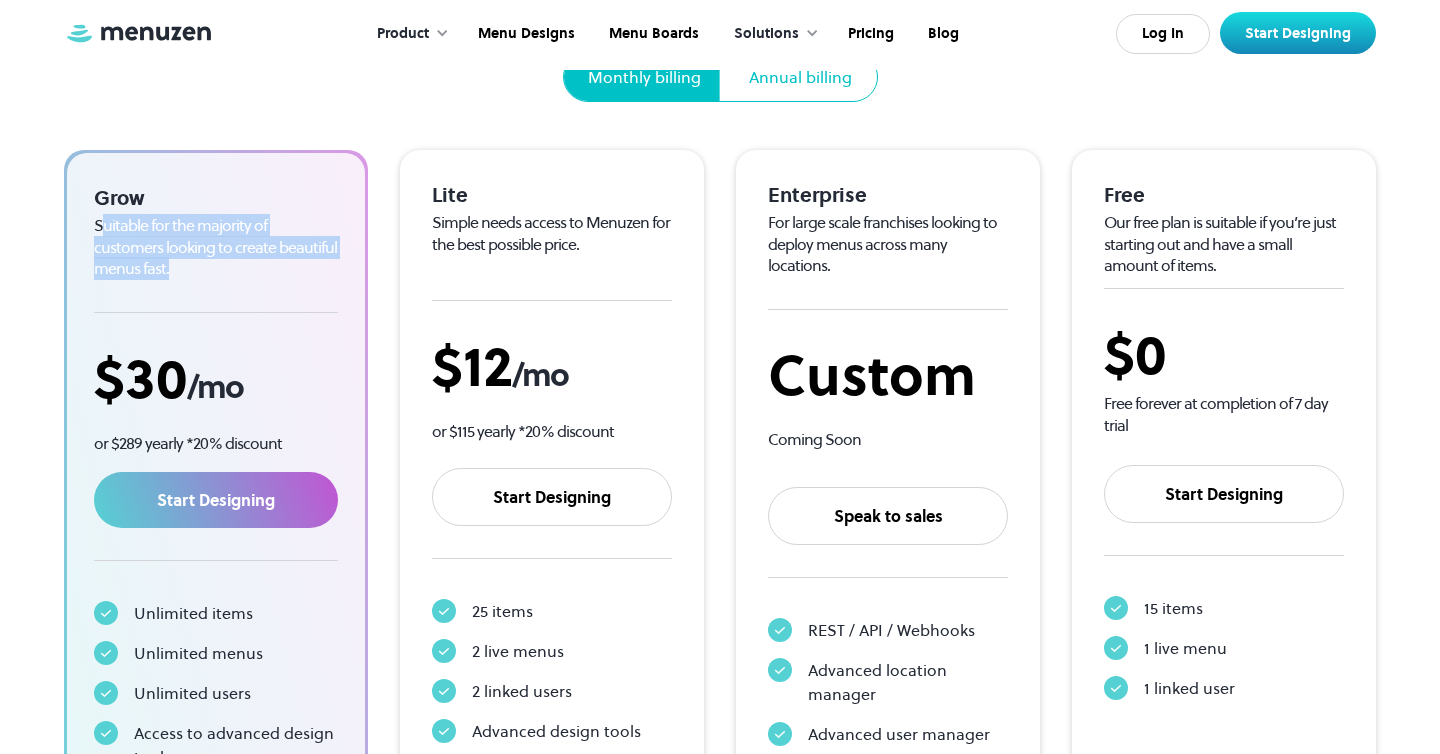 drag, startPoint x: 99, startPoint y: 229, endPoint x: 218, endPoint y: 286, distance: 131.94696 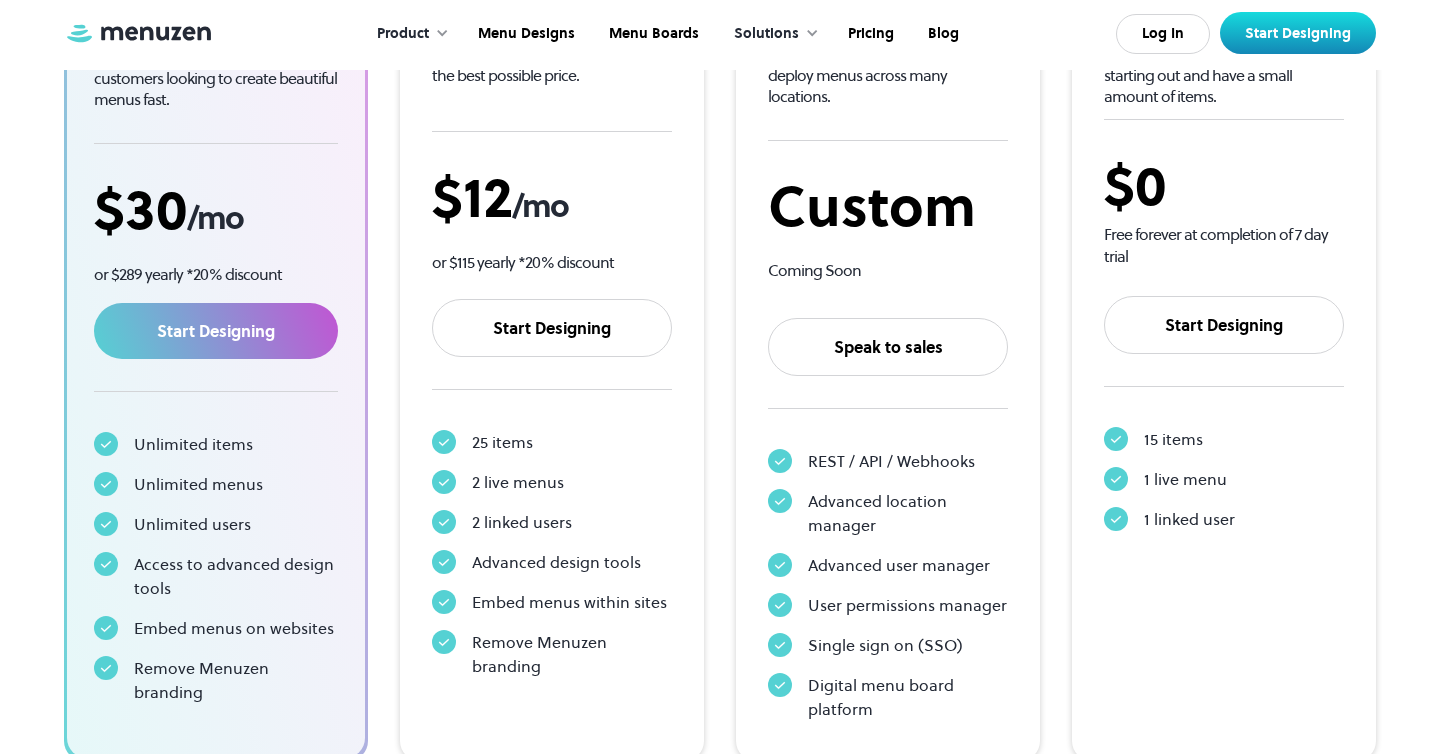 scroll, scrollTop: 575, scrollLeft: 0, axis: vertical 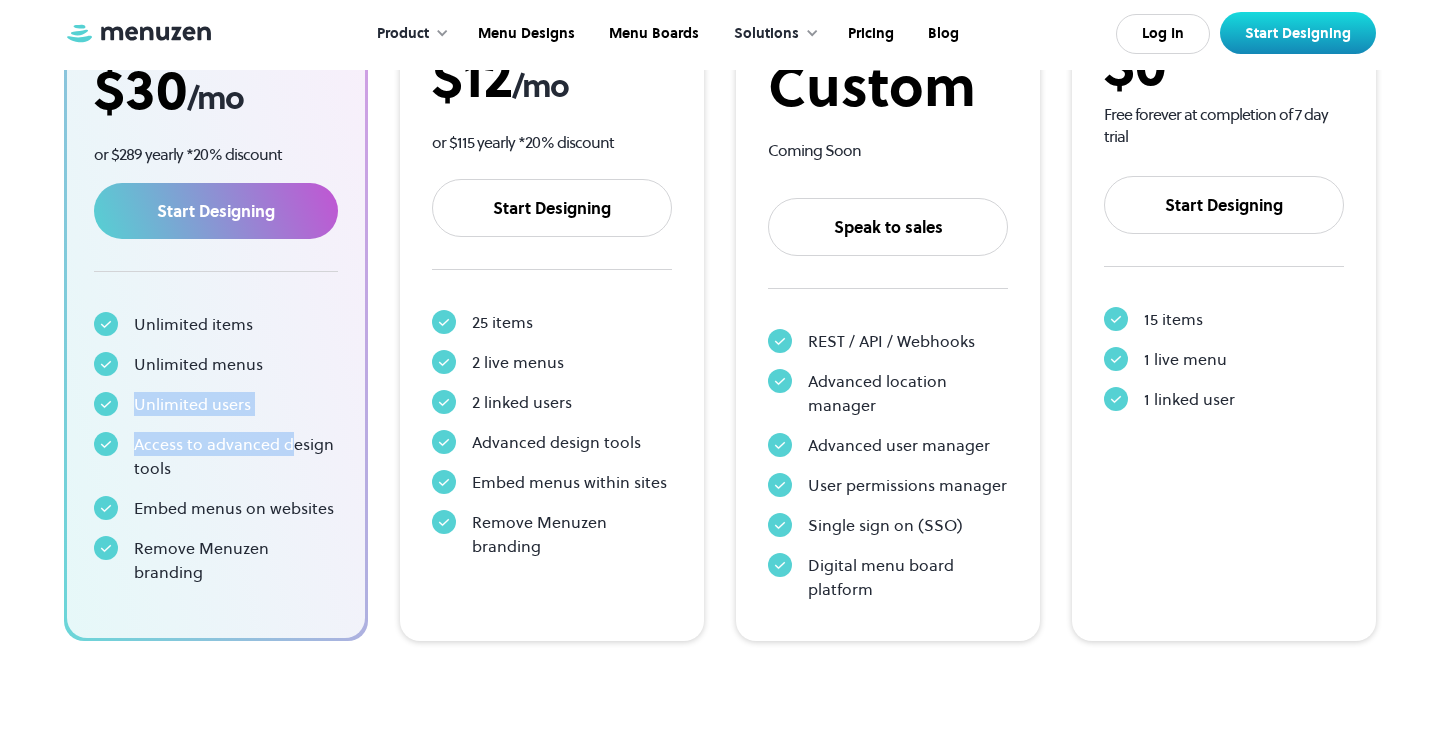 drag, startPoint x: 136, startPoint y: 398, endPoint x: 296, endPoint y: 450, distance: 168.23793 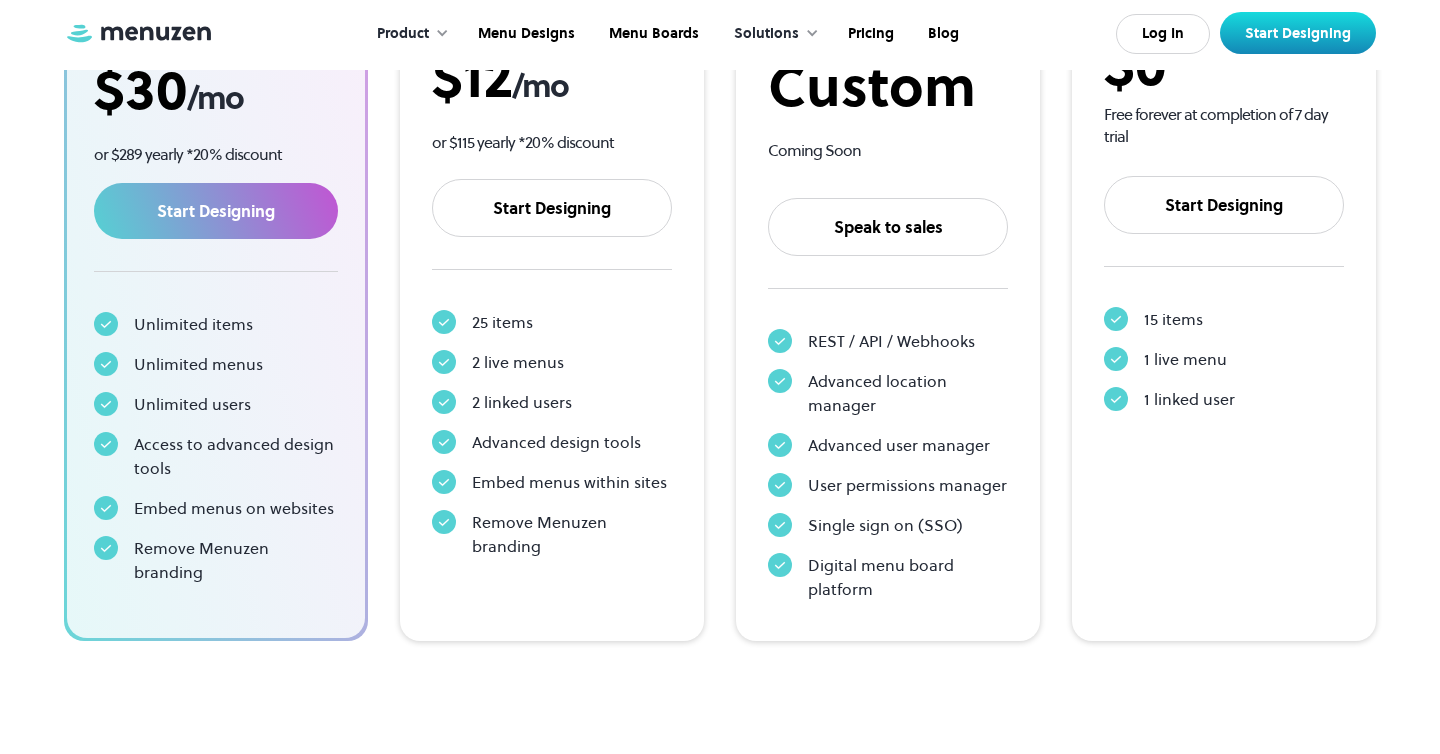 click on "Unlimited items
Unlimited menus
Unlimited users
Access to advanced design tools
Embed menus on websites
Remove Menuzen branding" at bounding box center [216, 448] 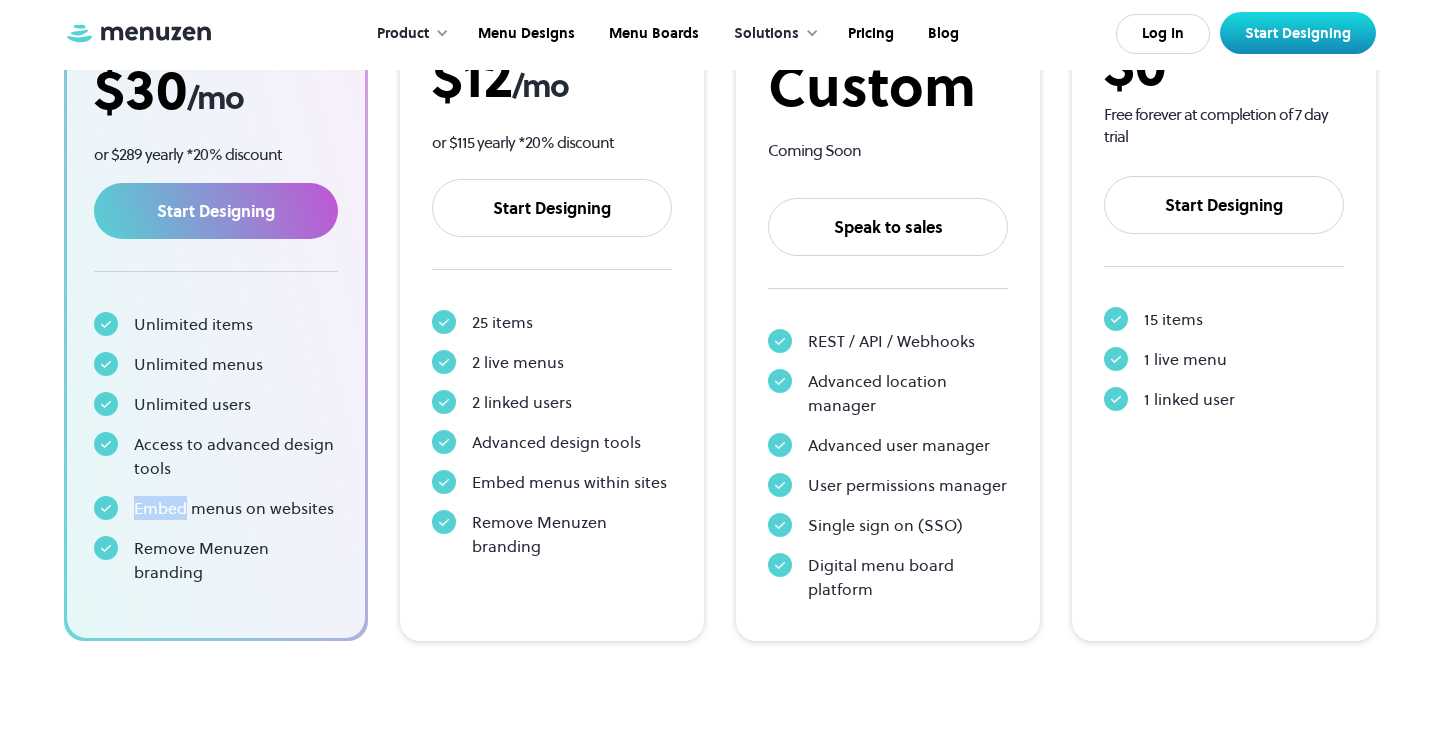click on "Unlimited items
Unlimited menus
Unlimited users
Access to advanced design tools
Embed menus on websites
Remove Menuzen branding" at bounding box center (216, 448) 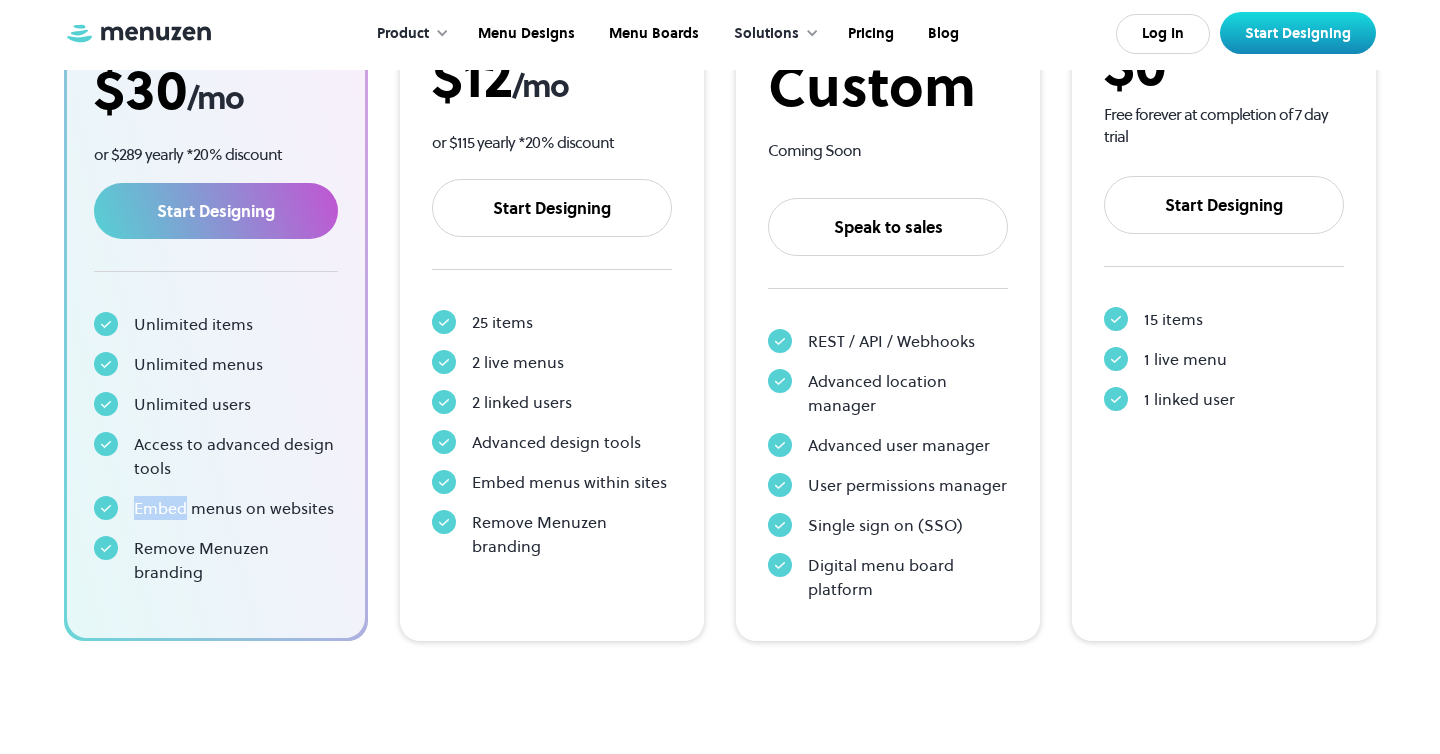 click on "Unlimited items
Unlimited menus
Unlimited users
Access to advanced design tools
Embed menus on websites
Remove Menuzen branding" at bounding box center [216, 448] 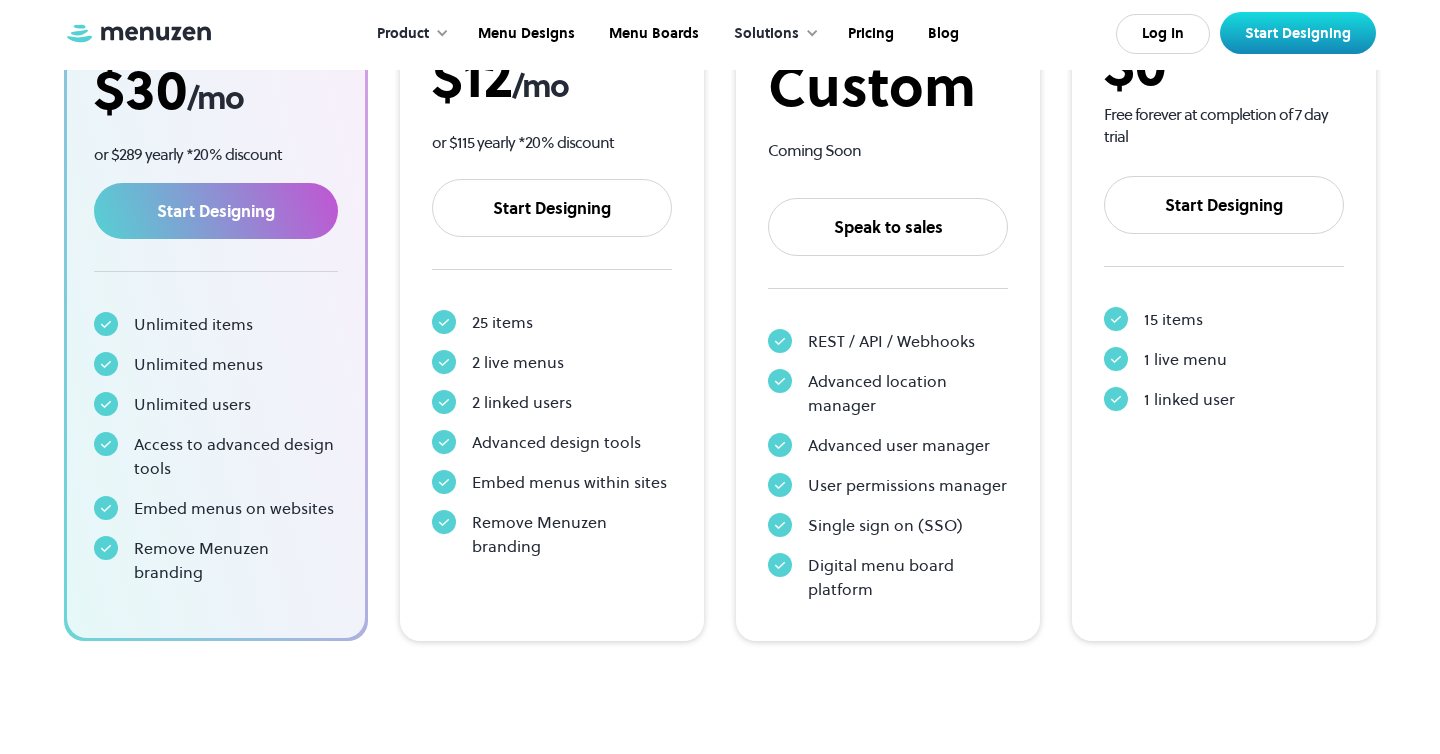 click on "Remove Menuzen branding" at bounding box center (236, 560) 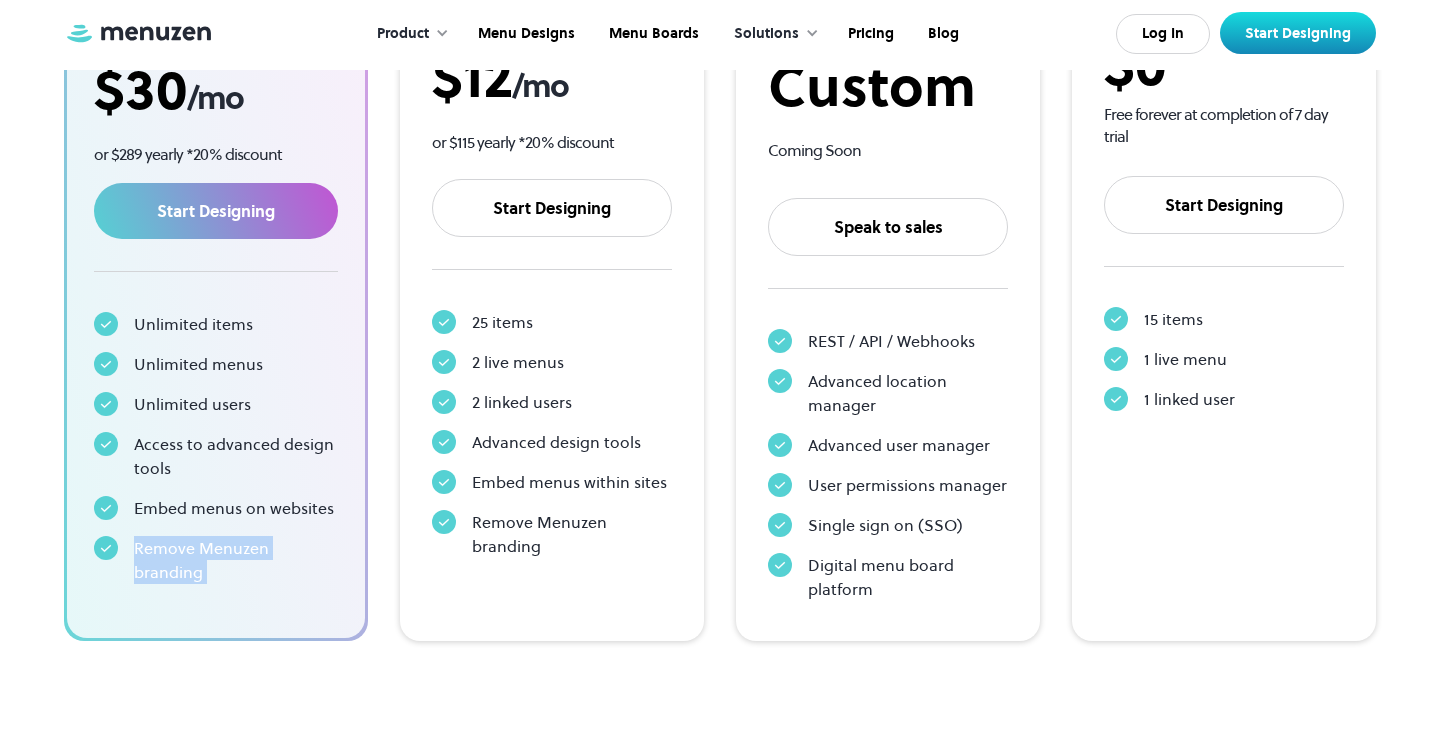 click on "Remove Menuzen branding" at bounding box center [236, 560] 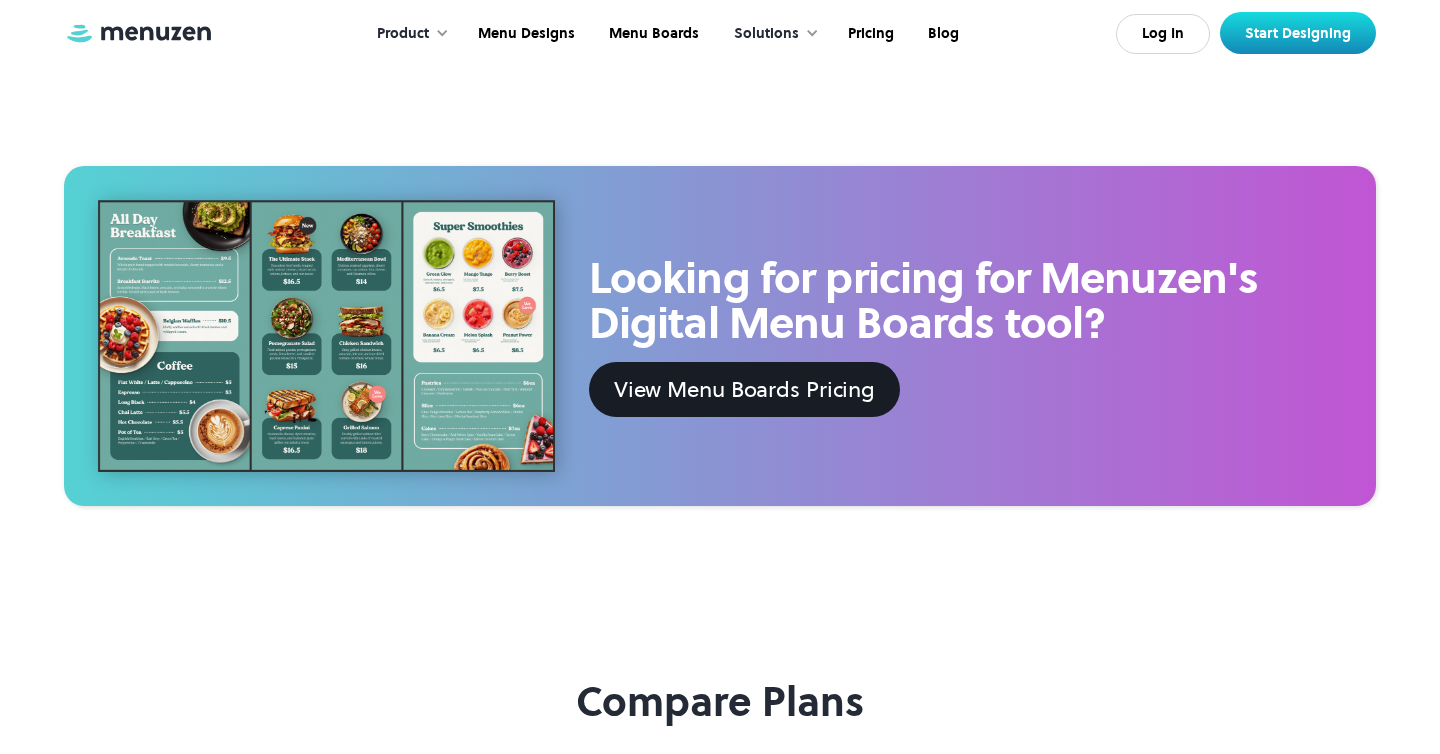 scroll, scrollTop: 1173, scrollLeft: 0, axis: vertical 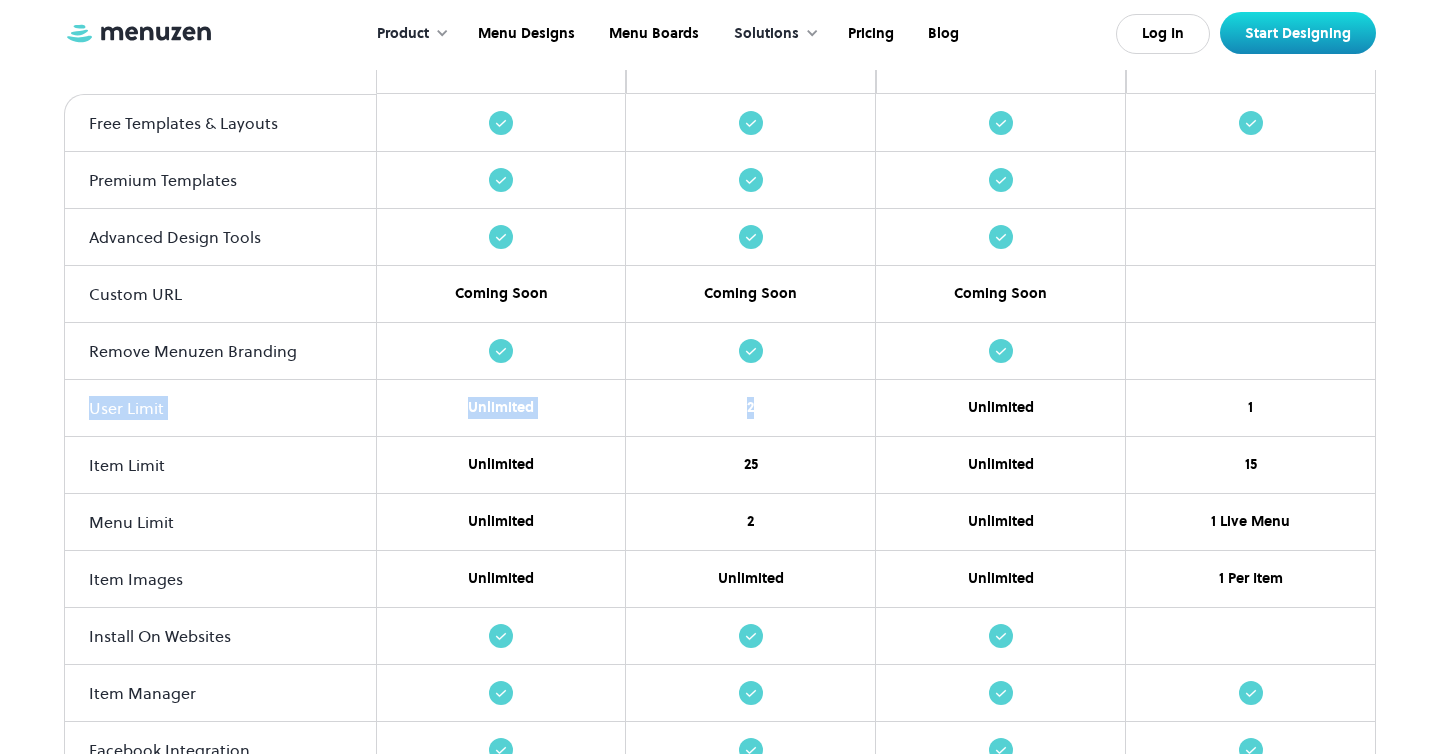 drag, startPoint x: 722, startPoint y: 349, endPoint x: 758, endPoint y: 421, distance: 80.49844 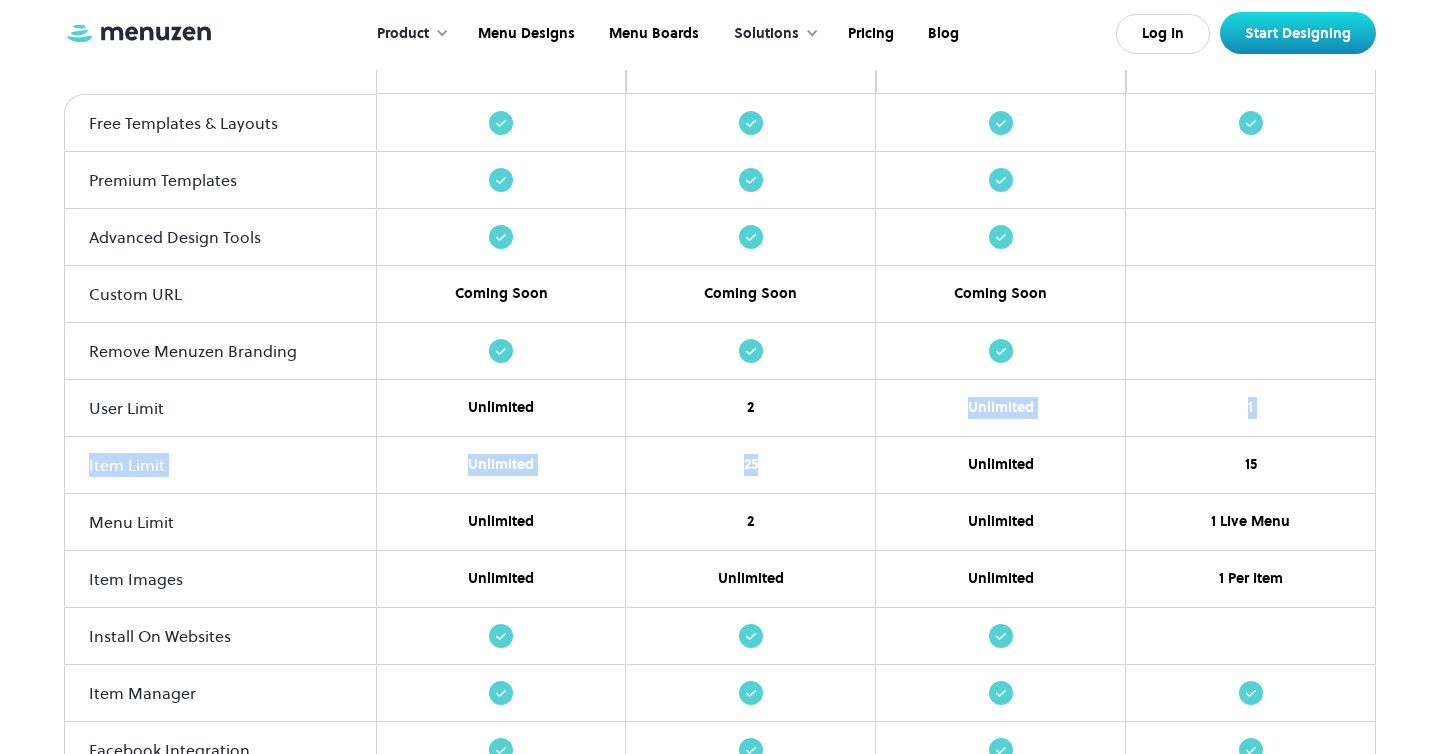 drag, startPoint x: 758, startPoint y: 422, endPoint x: 735, endPoint y: 465, distance: 48.76474 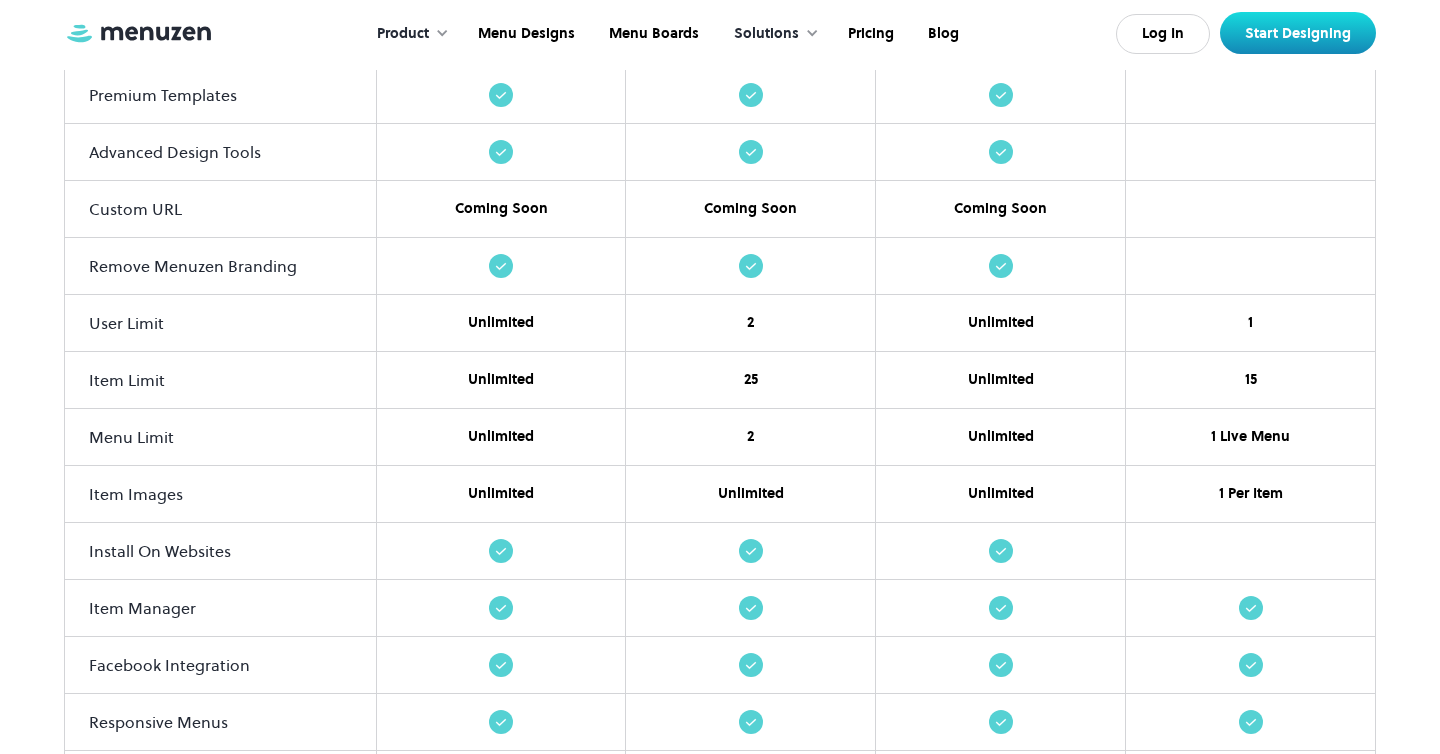 scroll, scrollTop: 2180, scrollLeft: 0, axis: vertical 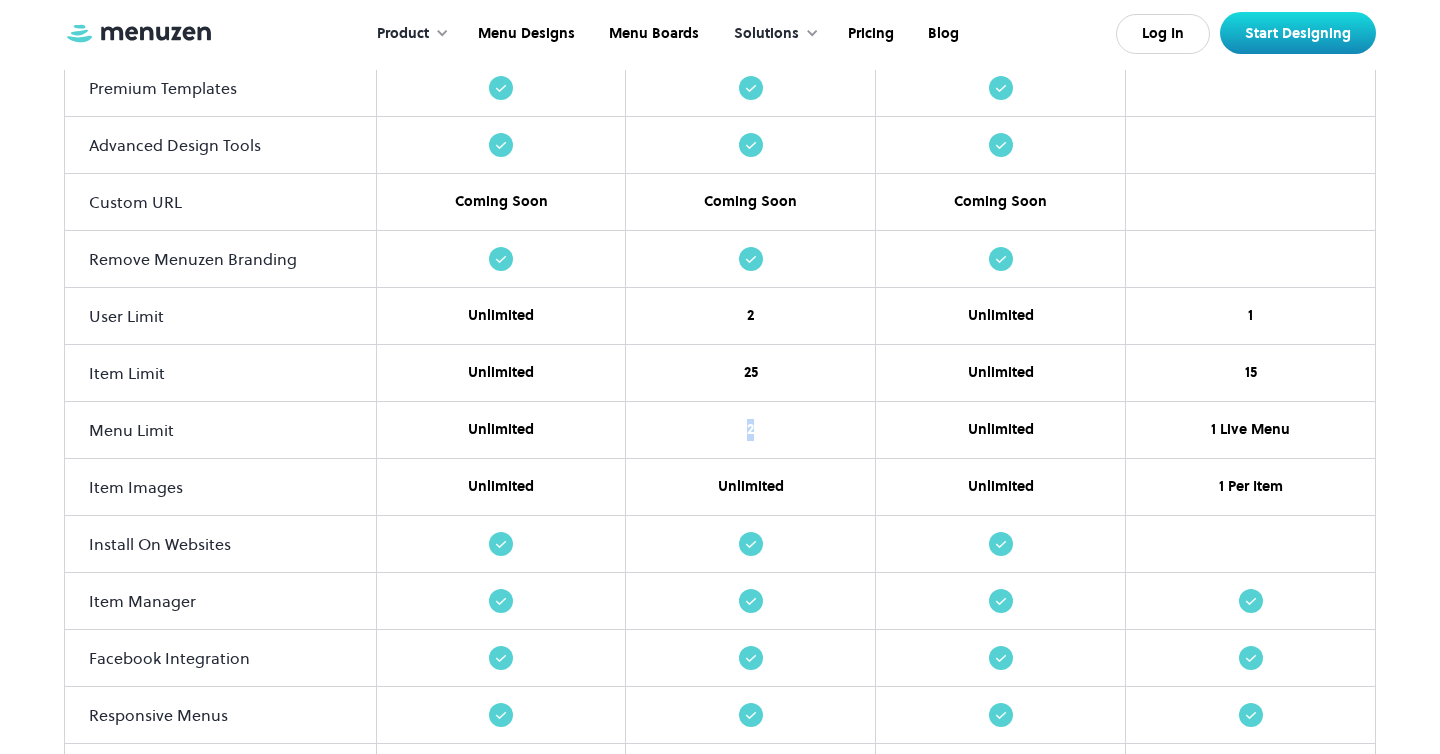 drag, startPoint x: 747, startPoint y: 417, endPoint x: 790, endPoint y: 417, distance: 43 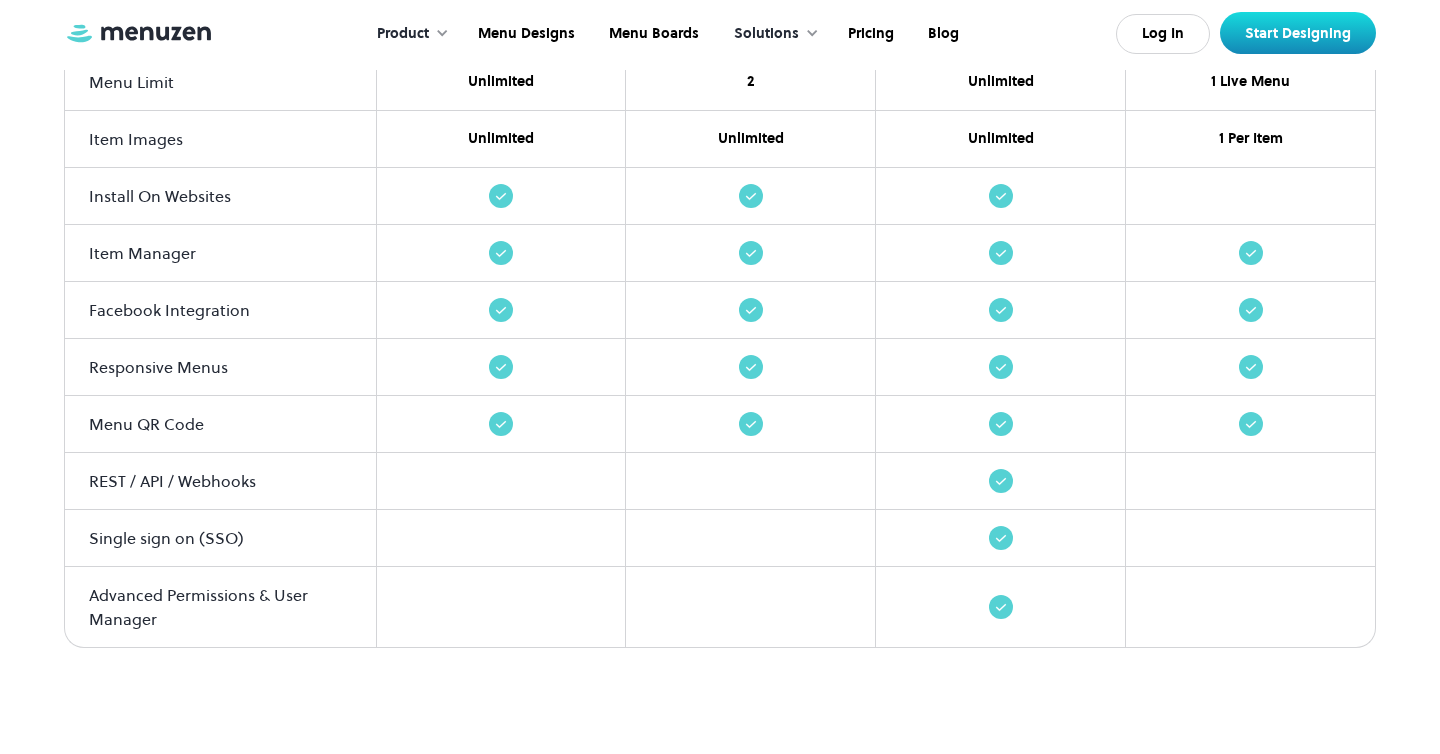 scroll, scrollTop: 2527, scrollLeft: 0, axis: vertical 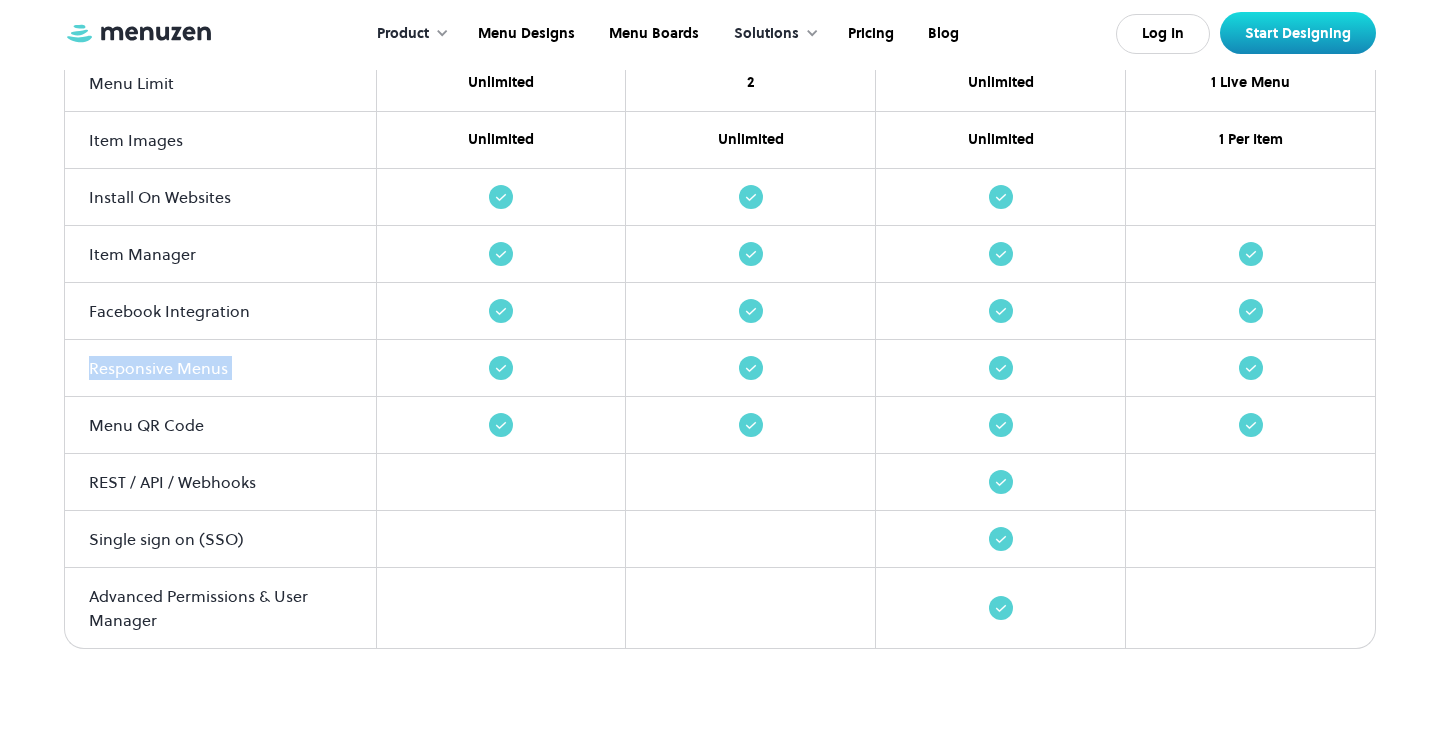 drag, startPoint x: 89, startPoint y: 355, endPoint x: 799, endPoint y: 361, distance: 710.0253 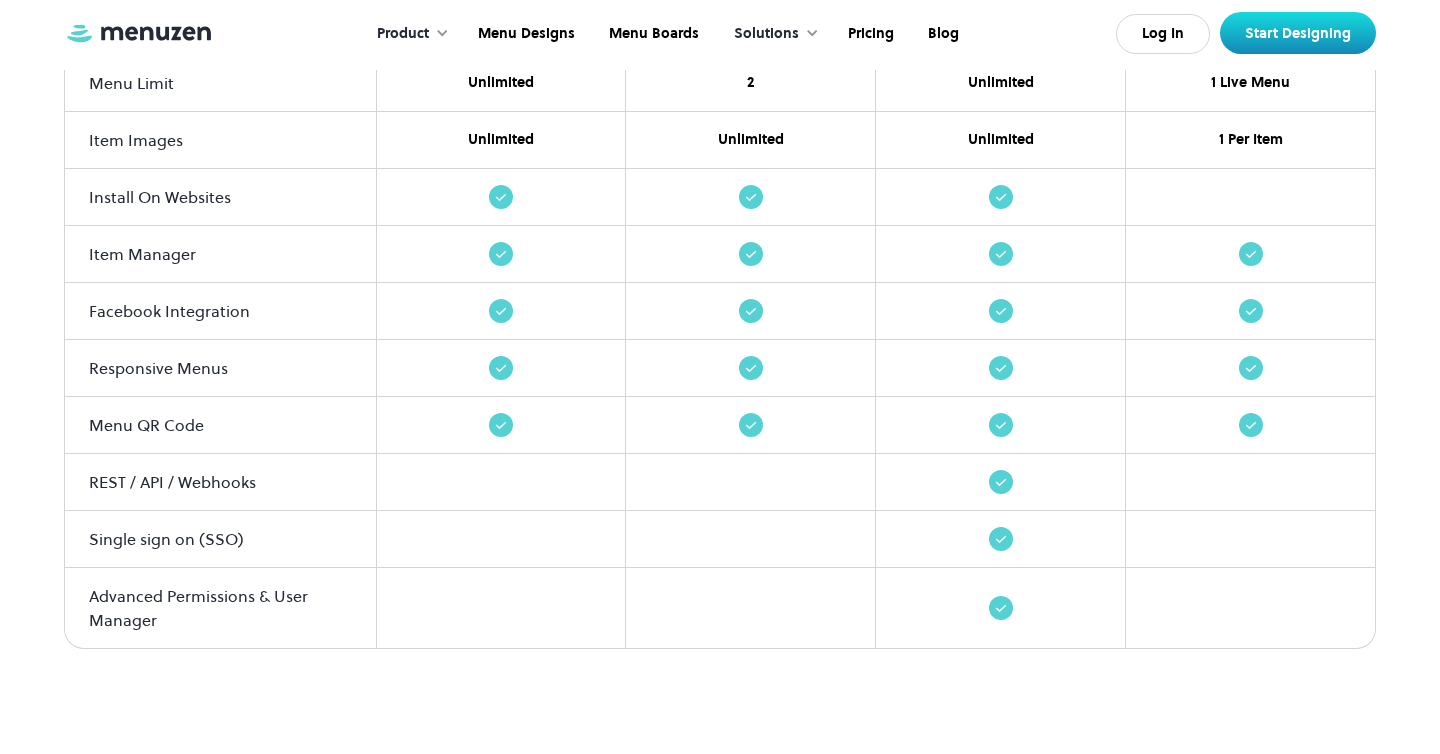 click at bounding box center [751, 425] 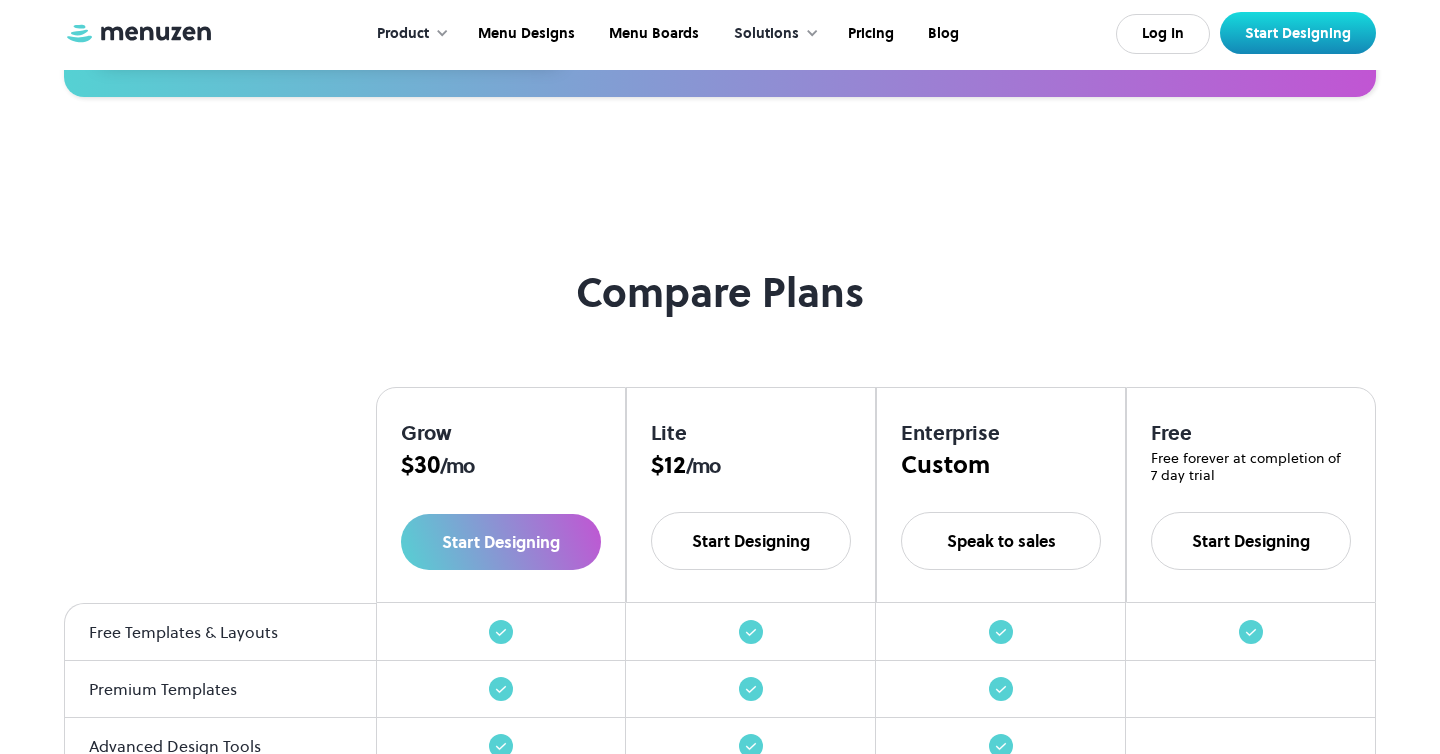 scroll, scrollTop: 1564, scrollLeft: 0, axis: vertical 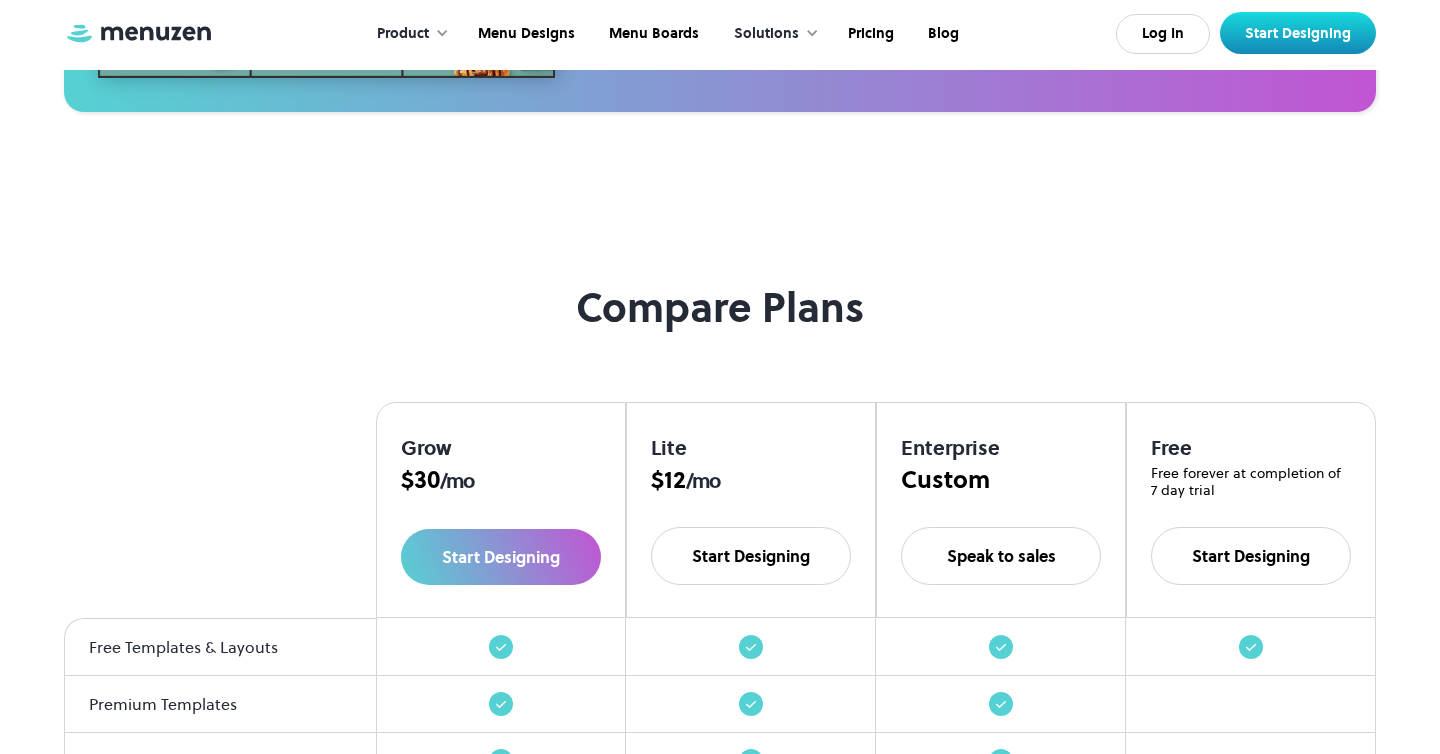 click on "Solutions" at bounding box center (766, 34) 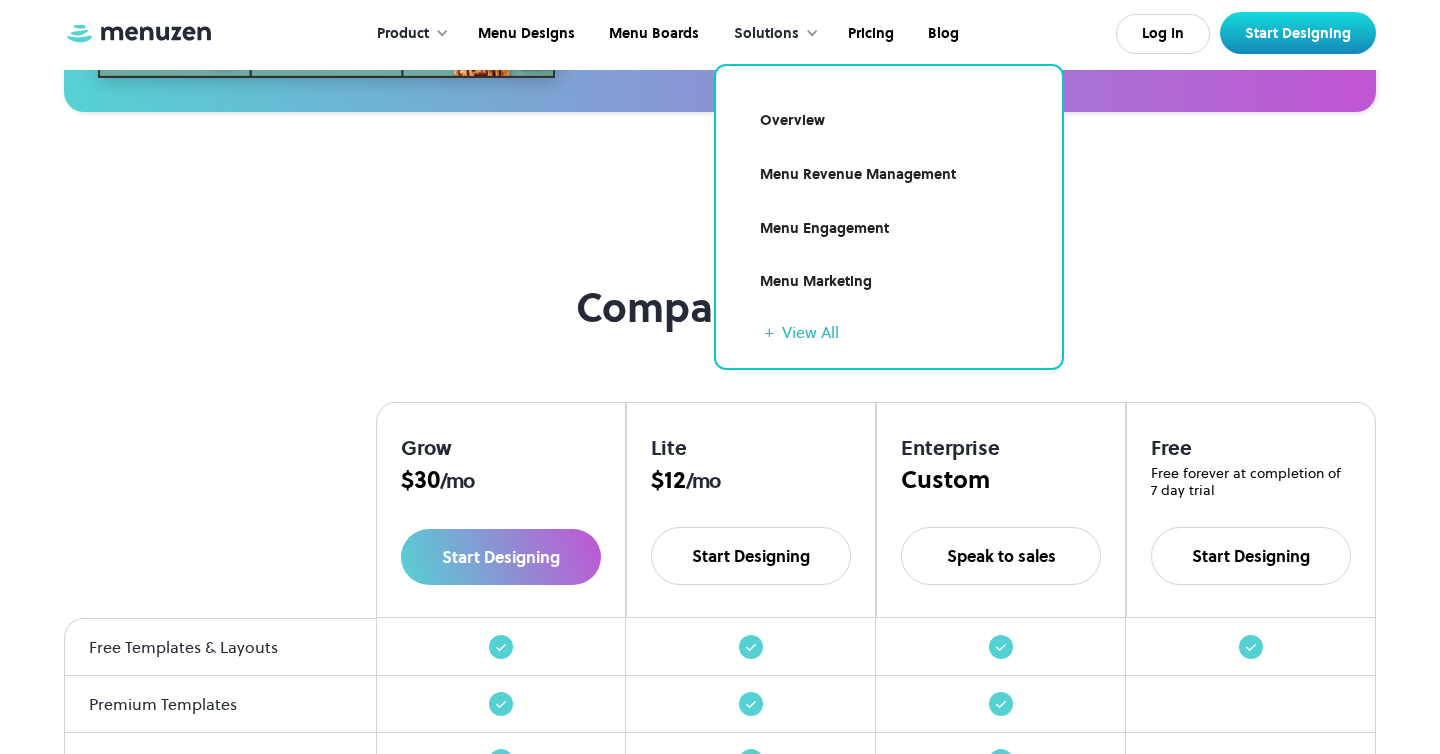 click on "Menu Revenue Management" at bounding box center [889, 175] 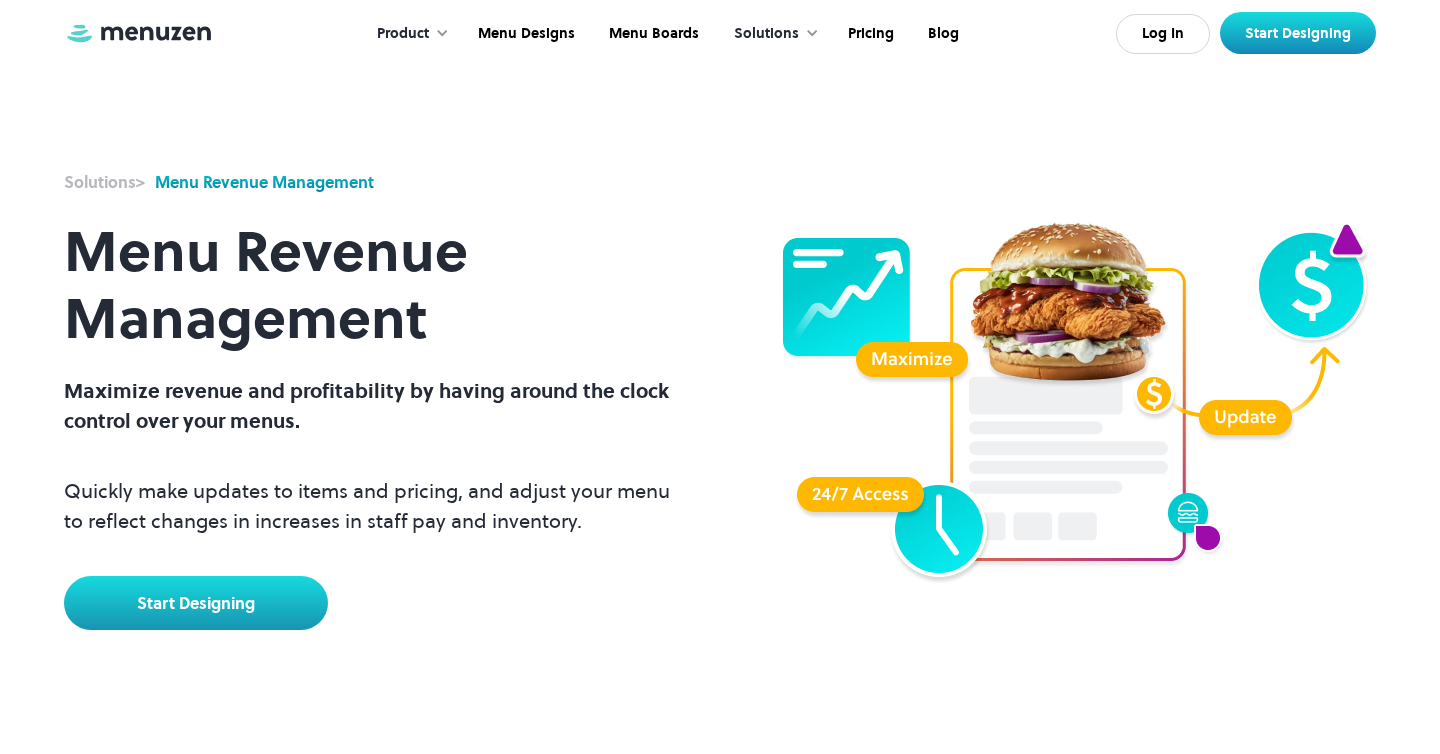 scroll, scrollTop: 0, scrollLeft: 0, axis: both 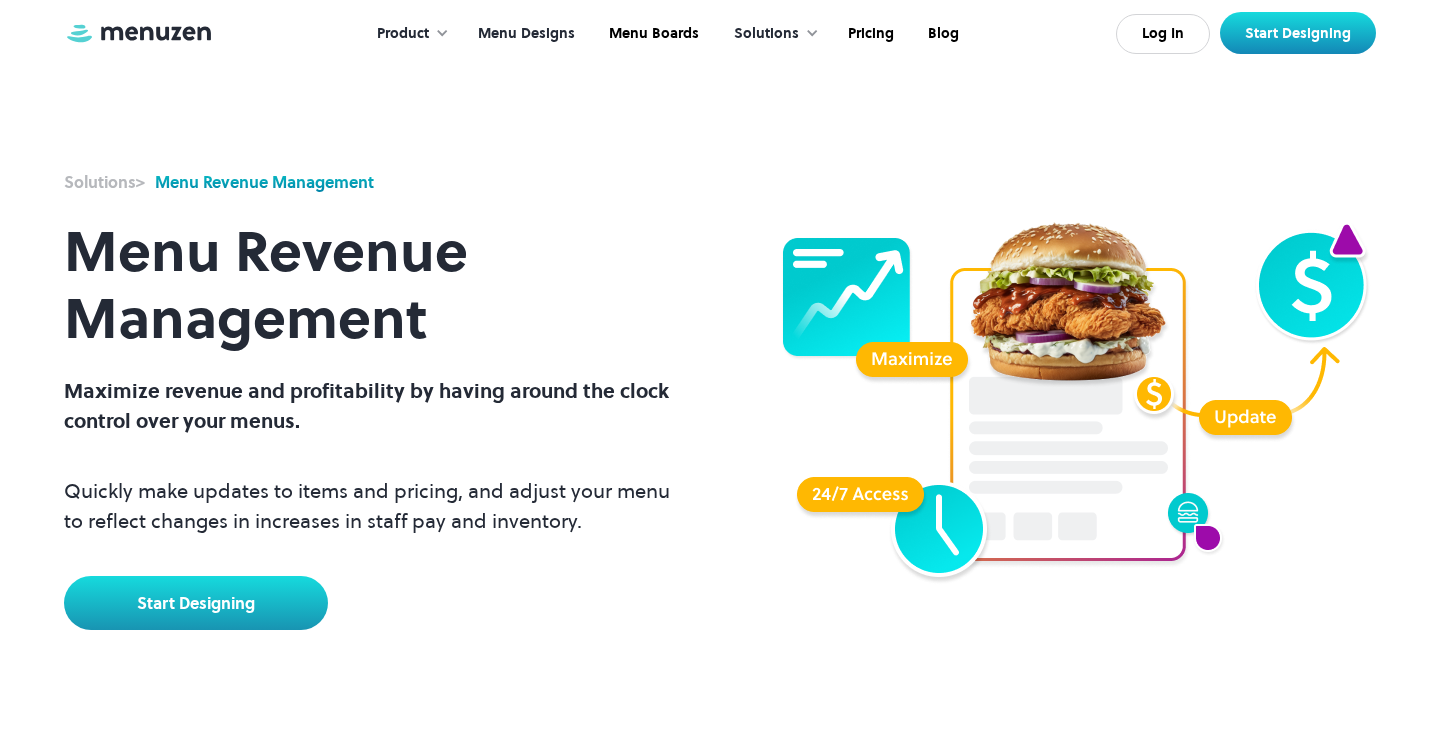 click on "Menu Designs" at bounding box center (524, 34) 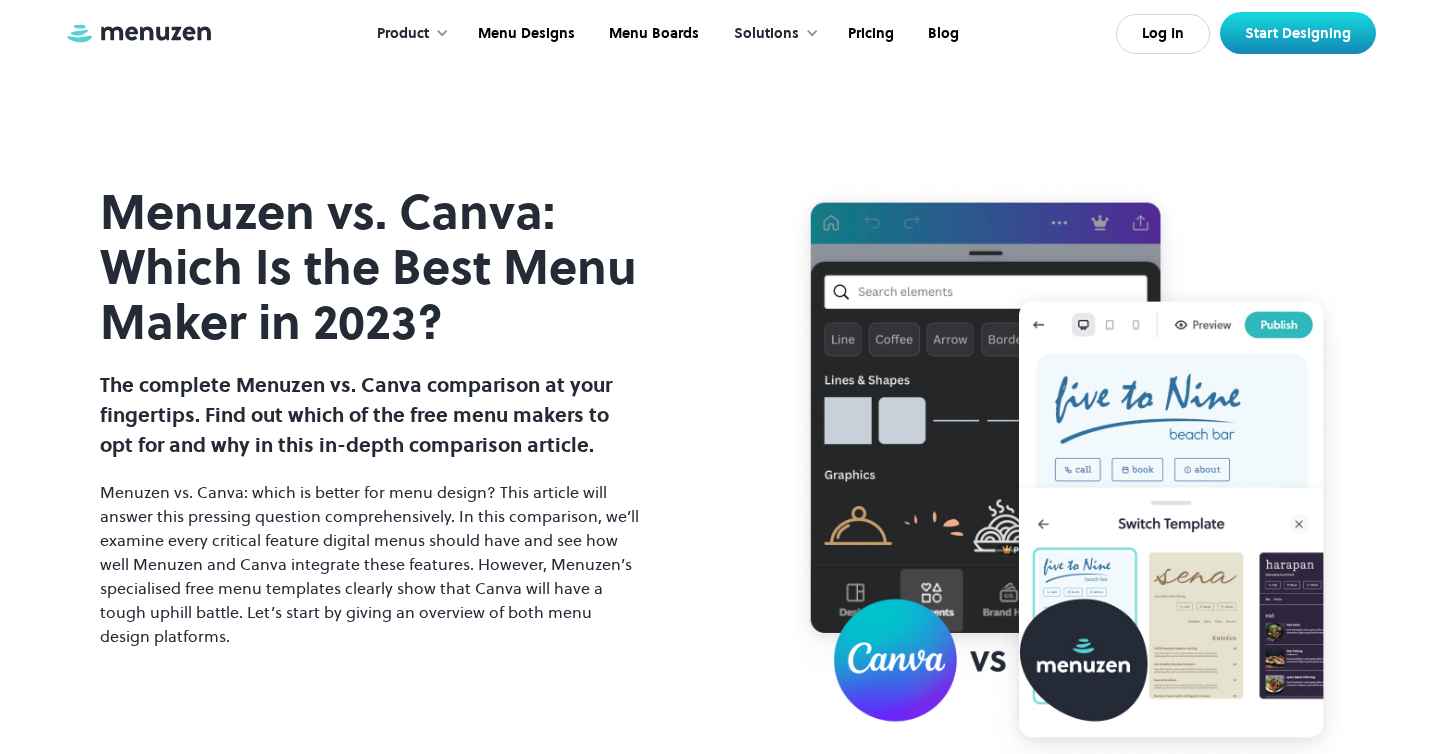 scroll, scrollTop: 0, scrollLeft: 0, axis: both 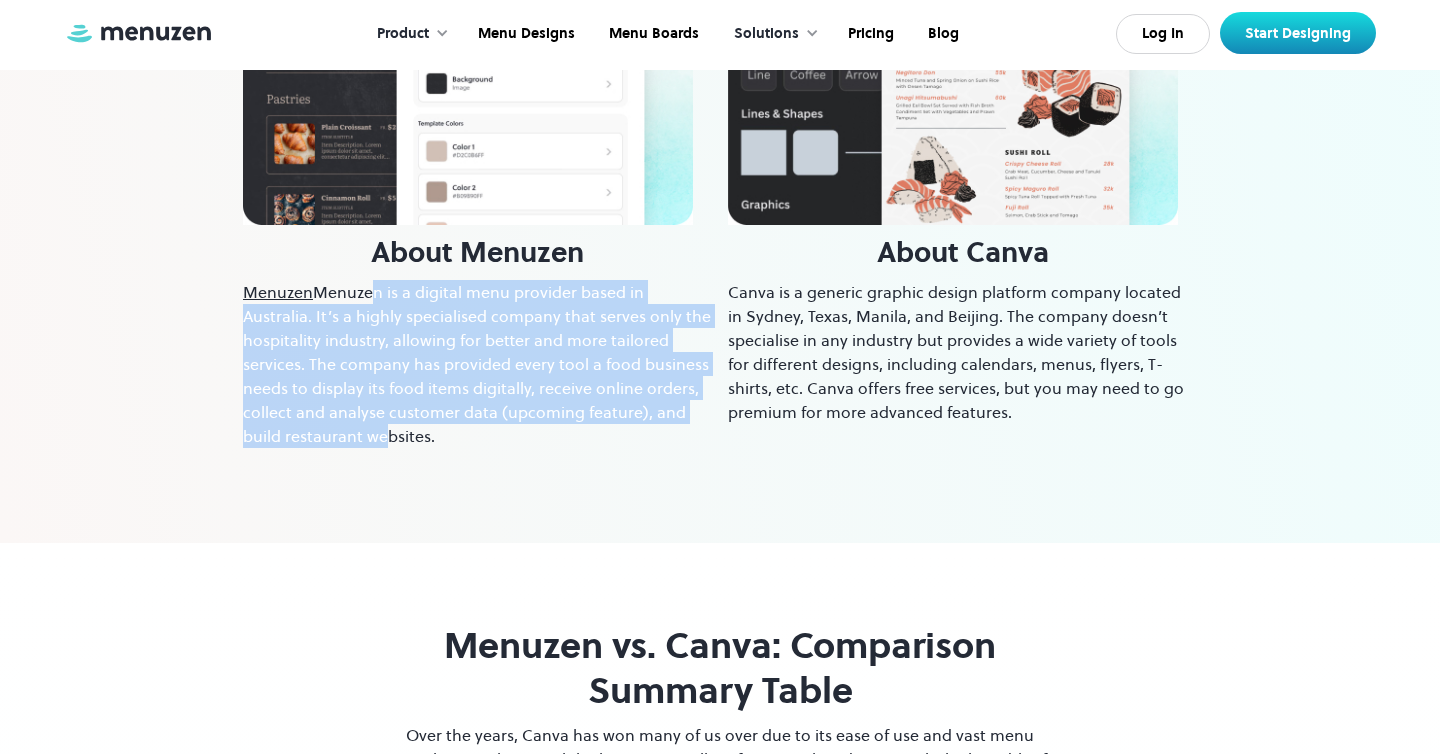 drag, startPoint x: 343, startPoint y: 294, endPoint x: 481, endPoint y: 440, distance: 200.89798 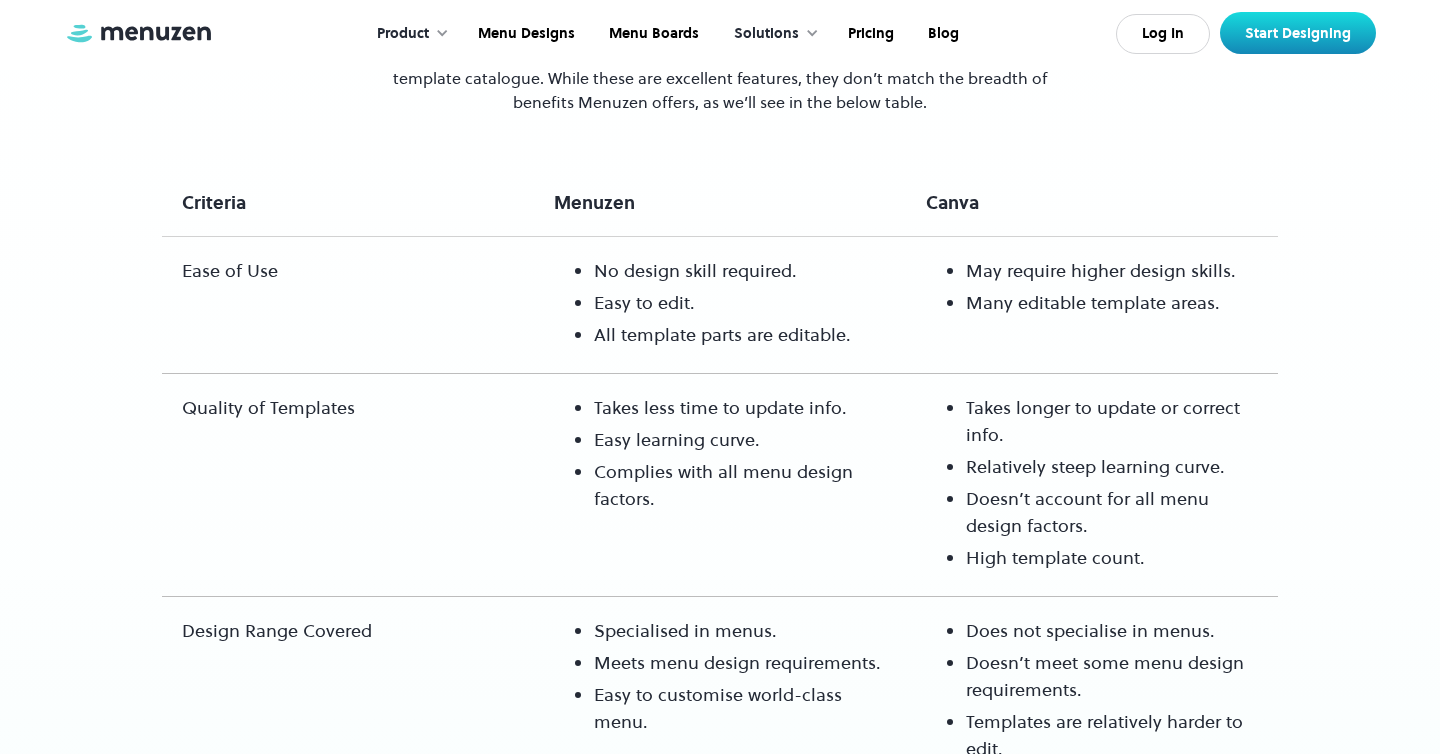 scroll, scrollTop: 1790, scrollLeft: 0, axis: vertical 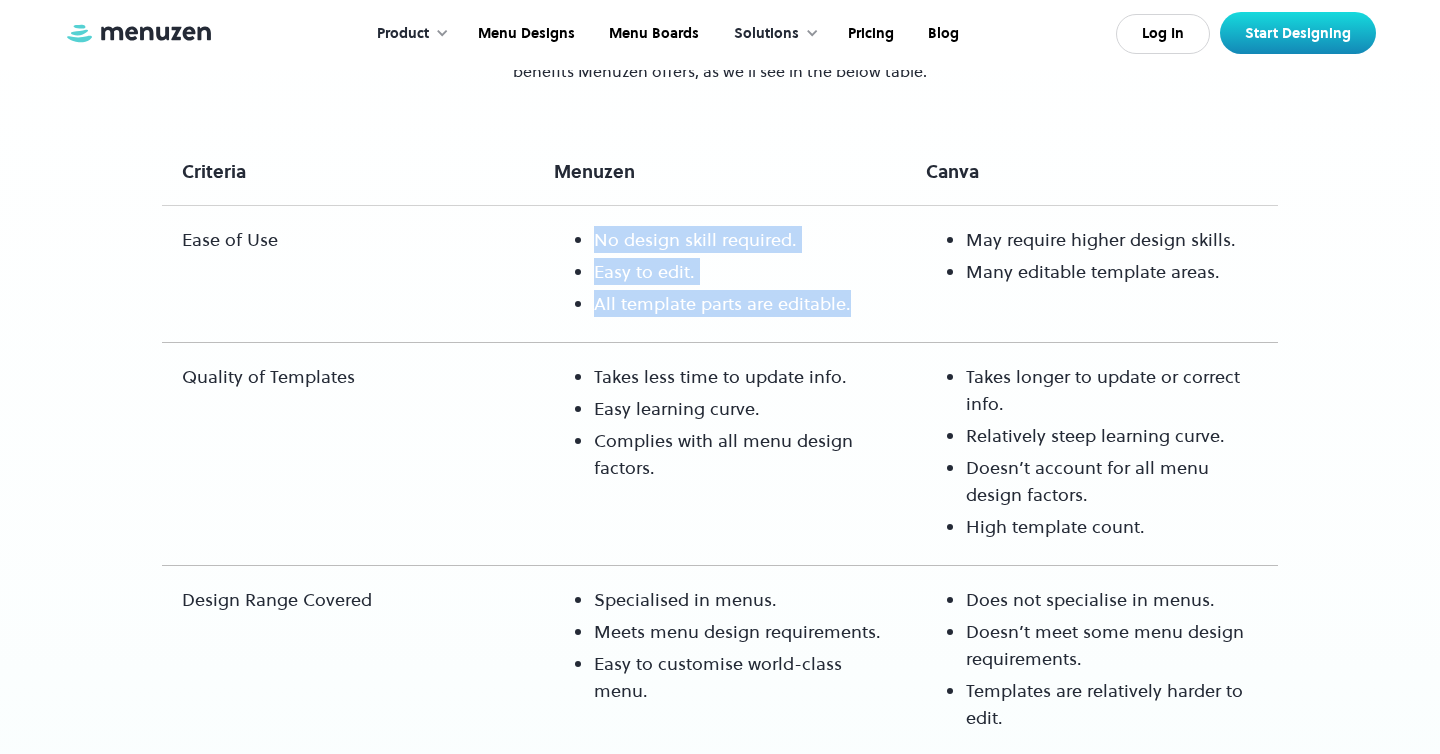 drag, startPoint x: 563, startPoint y: 239, endPoint x: 712, endPoint y: 355, distance: 188.83061 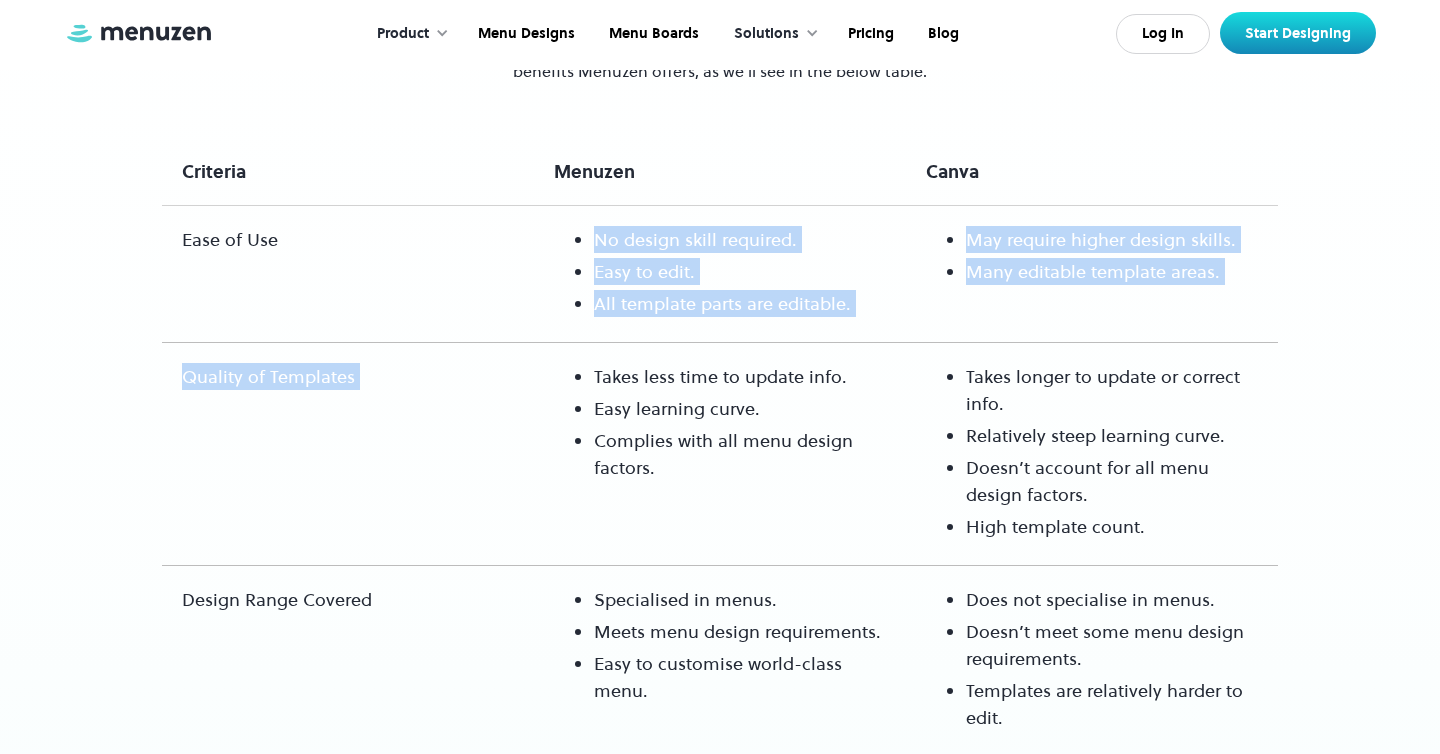 click on "Takes less time to update info. Easy learning curve. Complies with all menu design factors." at bounding box center [720, 454] 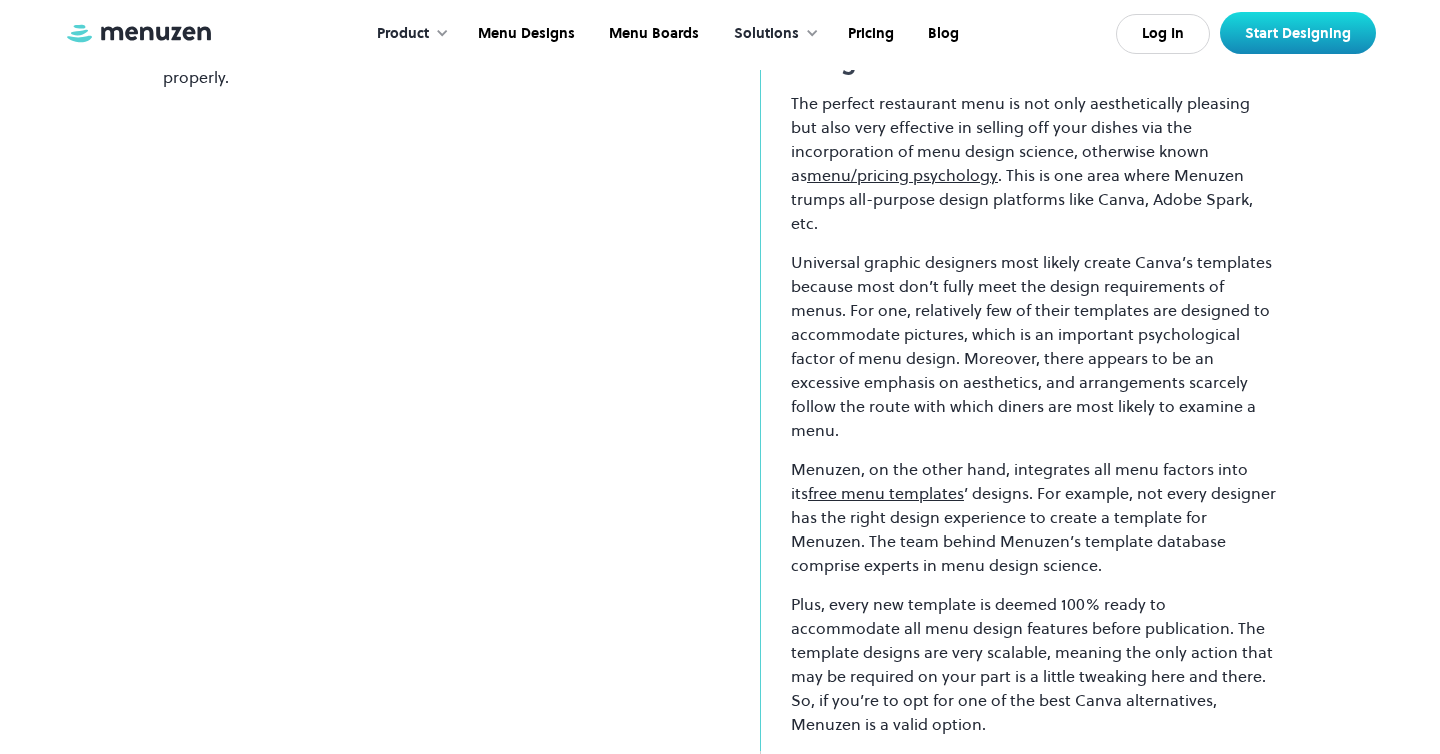 scroll, scrollTop: 4506, scrollLeft: 0, axis: vertical 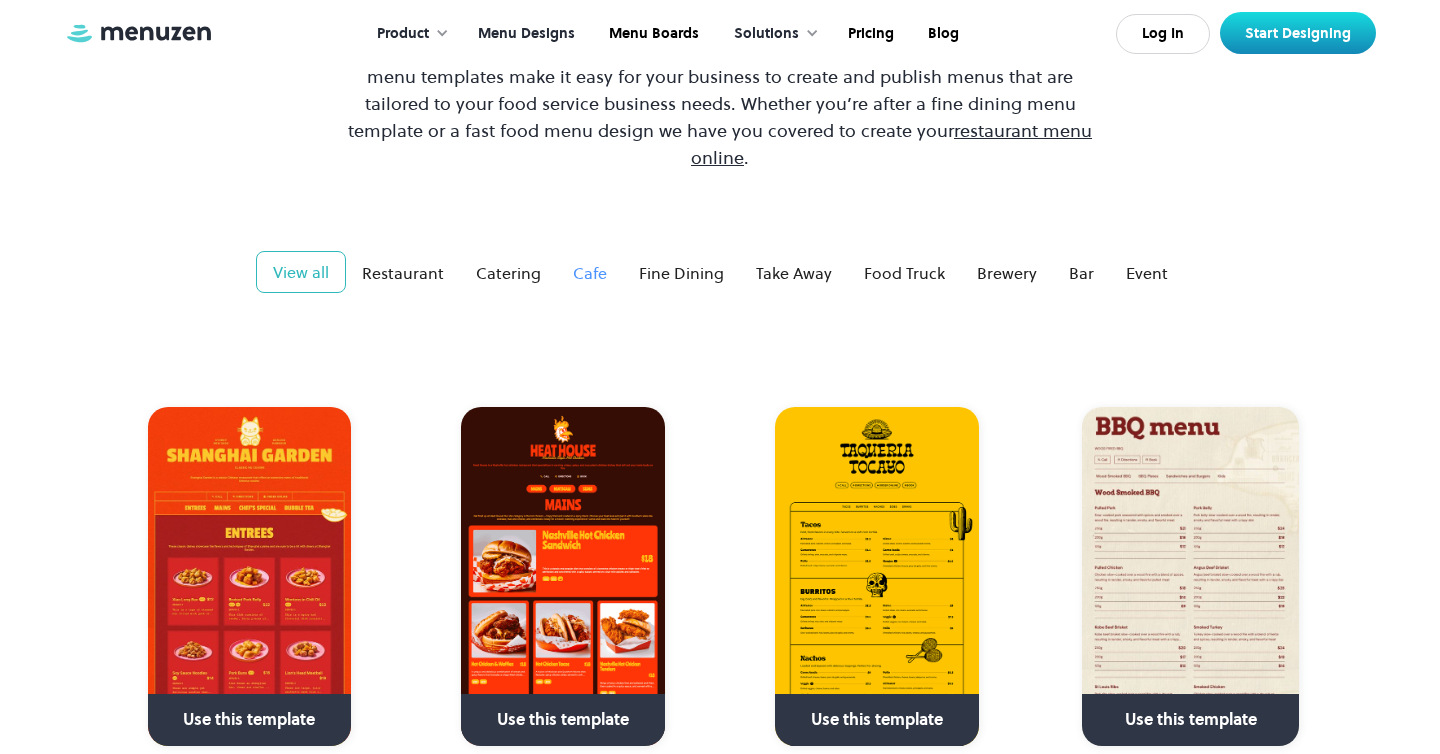 click on "Cafe" at bounding box center [590, 273] 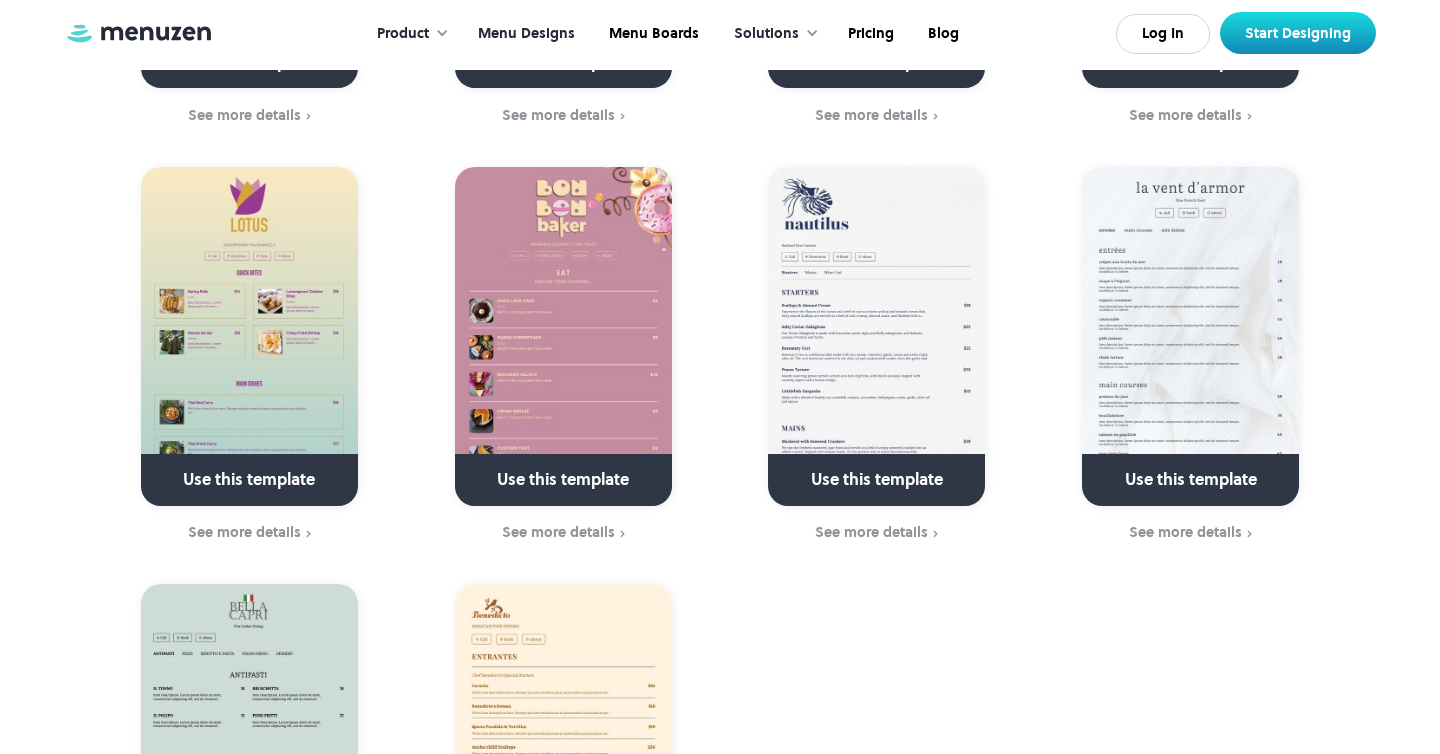 scroll, scrollTop: 4242, scrollLeft: 0, axis: vertical 